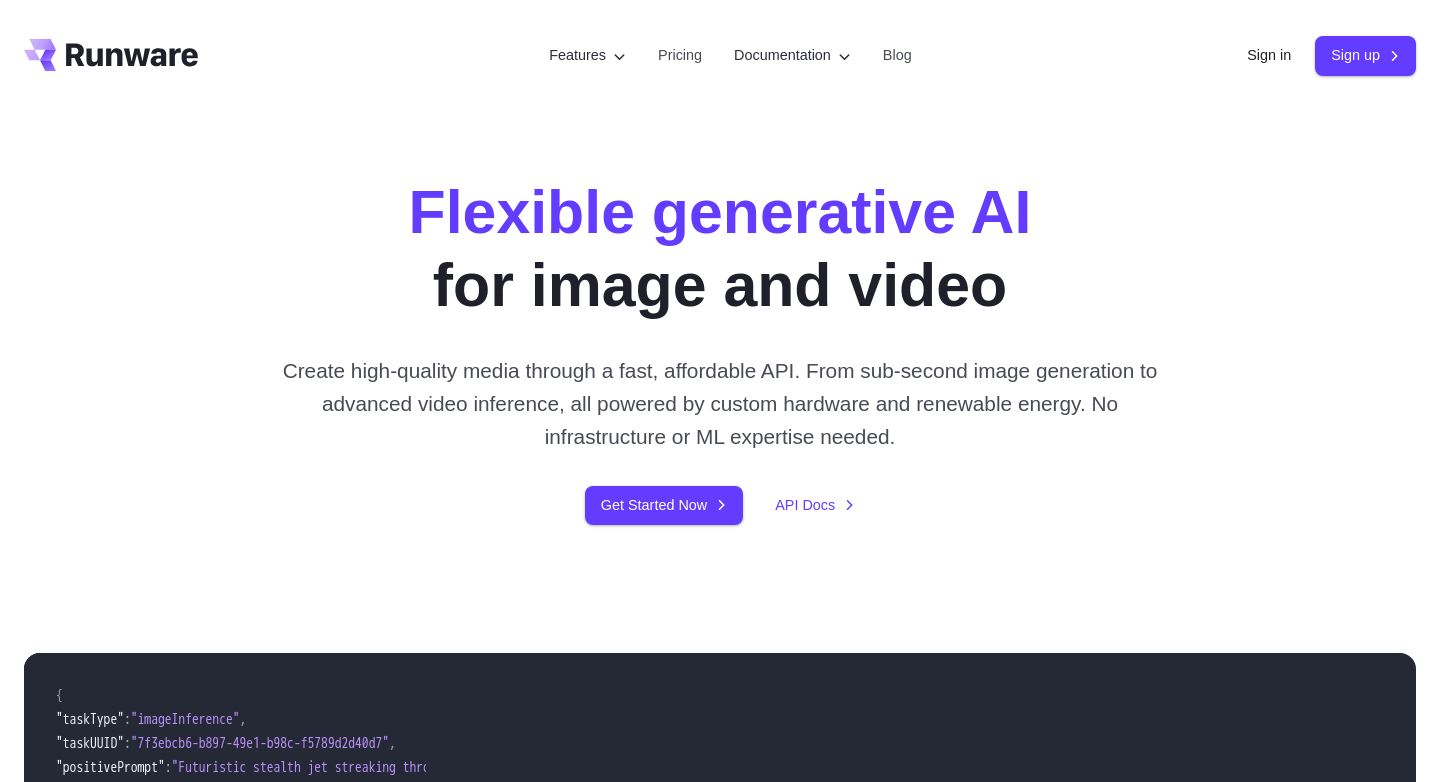 scroll, scrollTop: 0, scrollLeft: 0, axis: both 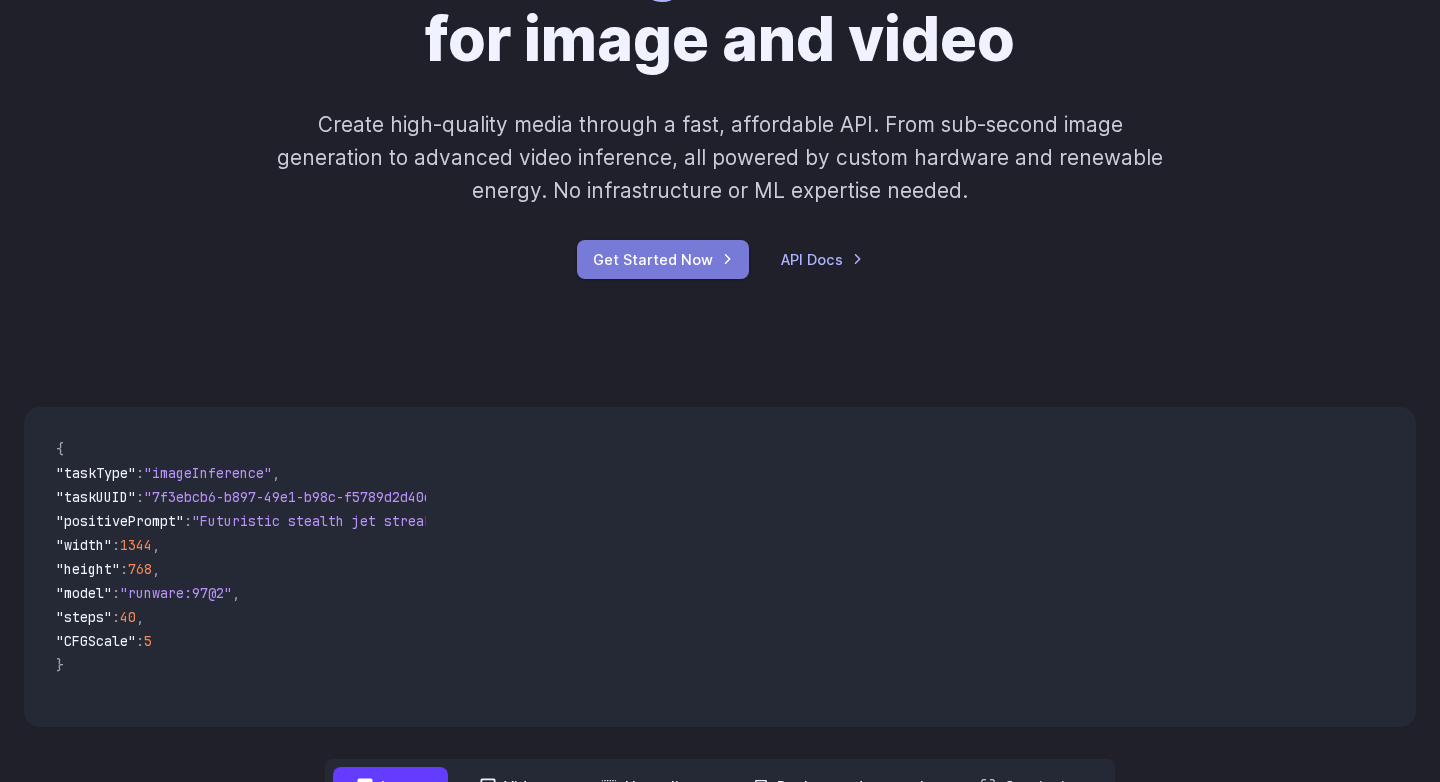 click on "Get Started Now" at bounding box center (663, 259) 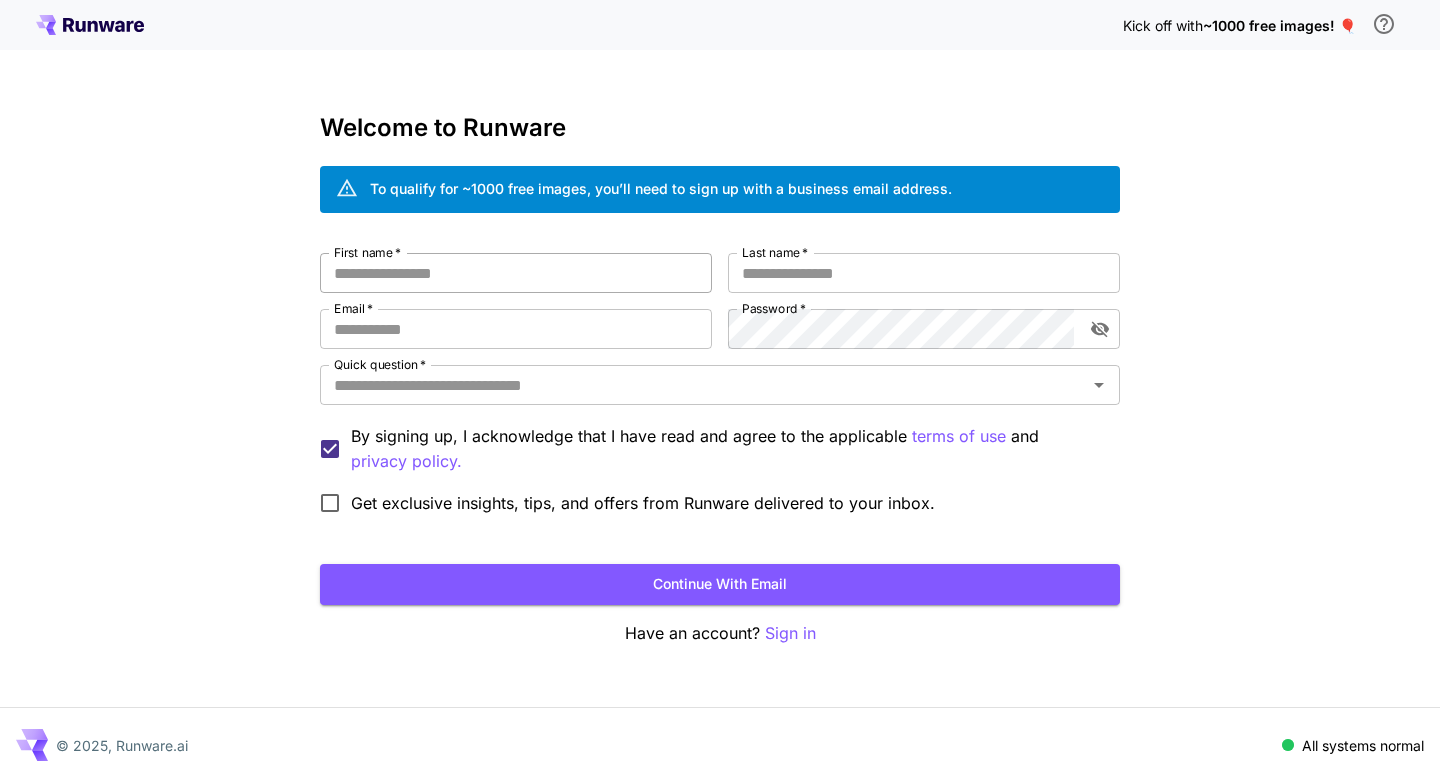 scroll, scrollTop: 0, scrollLeft: 0, axis: both 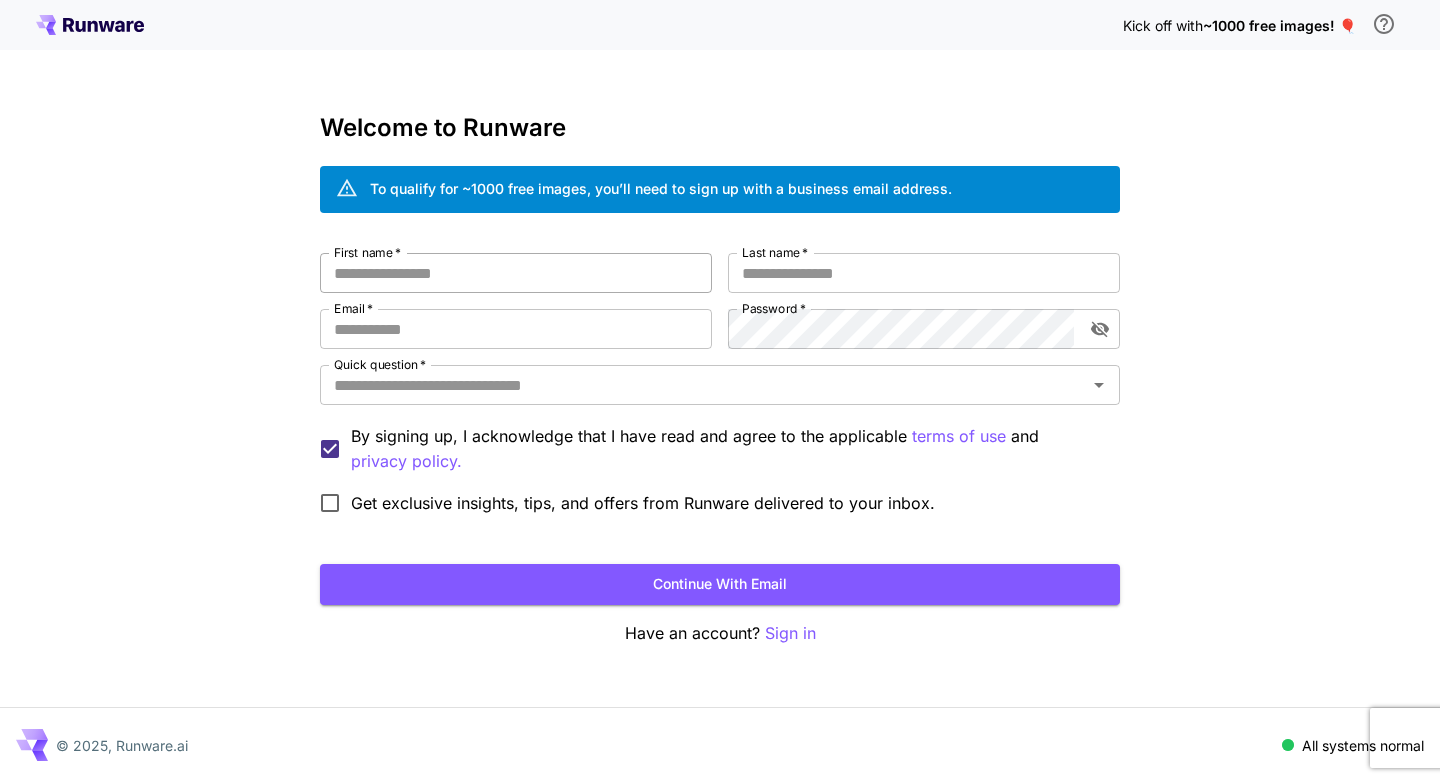 click on "First name   *" at bounding box center [516, 273] 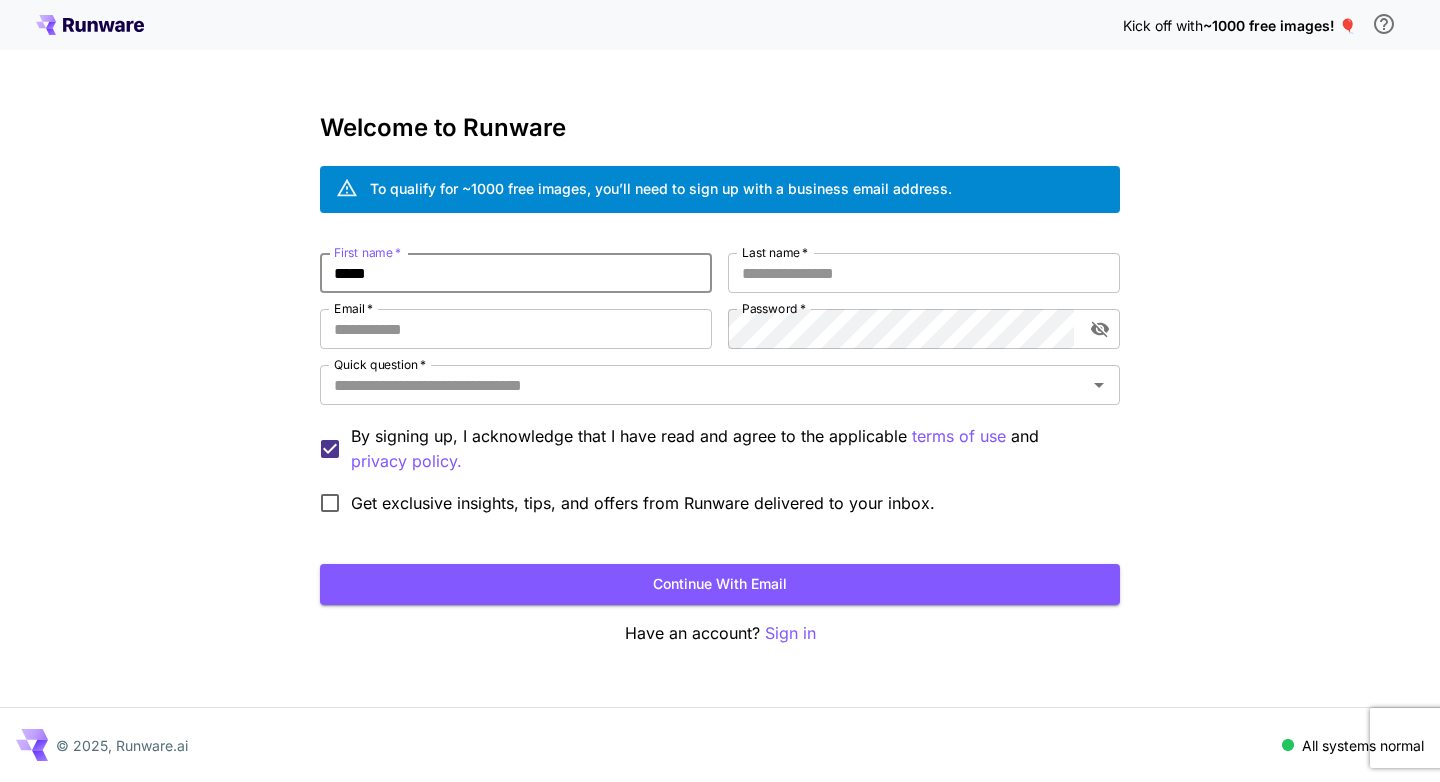 type on "*****" 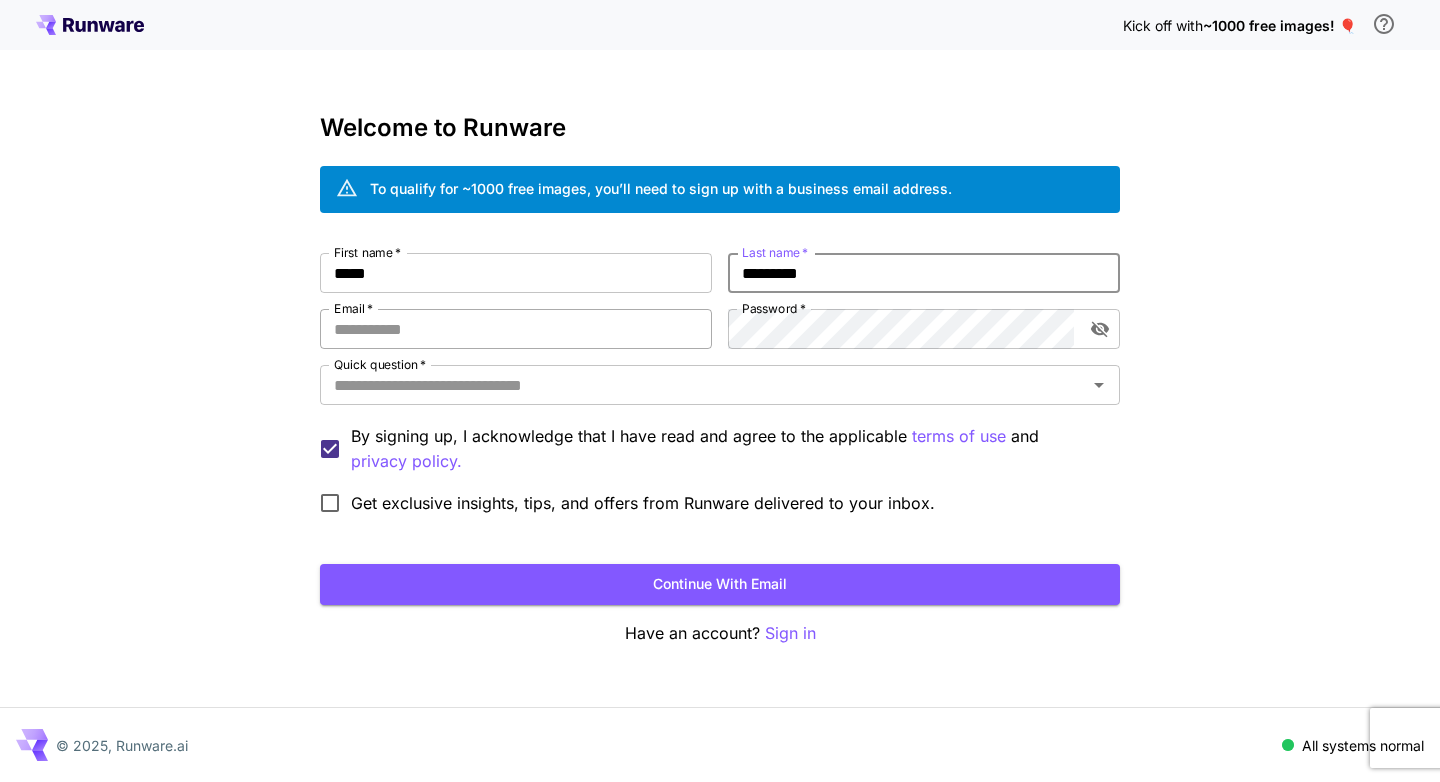 type on "*********" 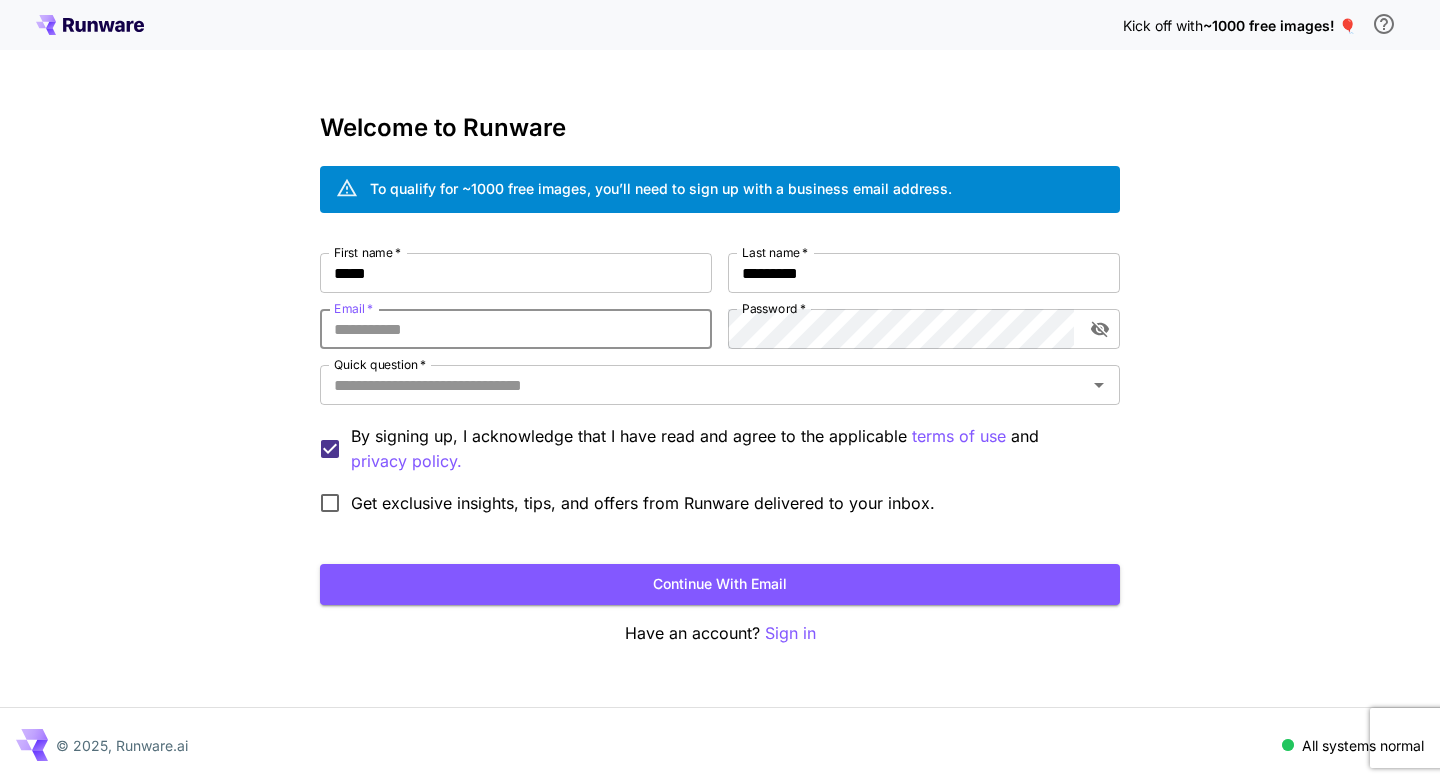 click on "Email   *" at bounding box center (516, 329) 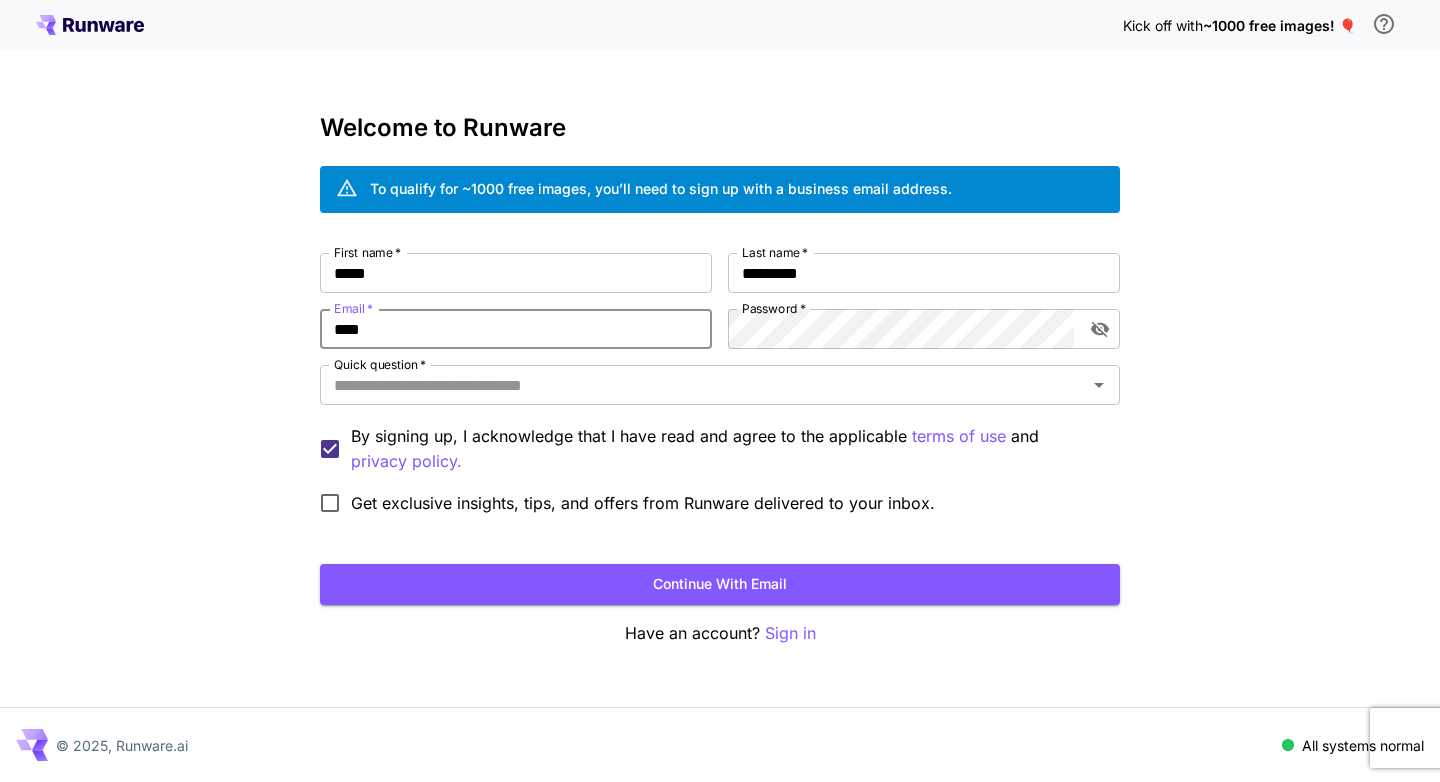 type on "**********" 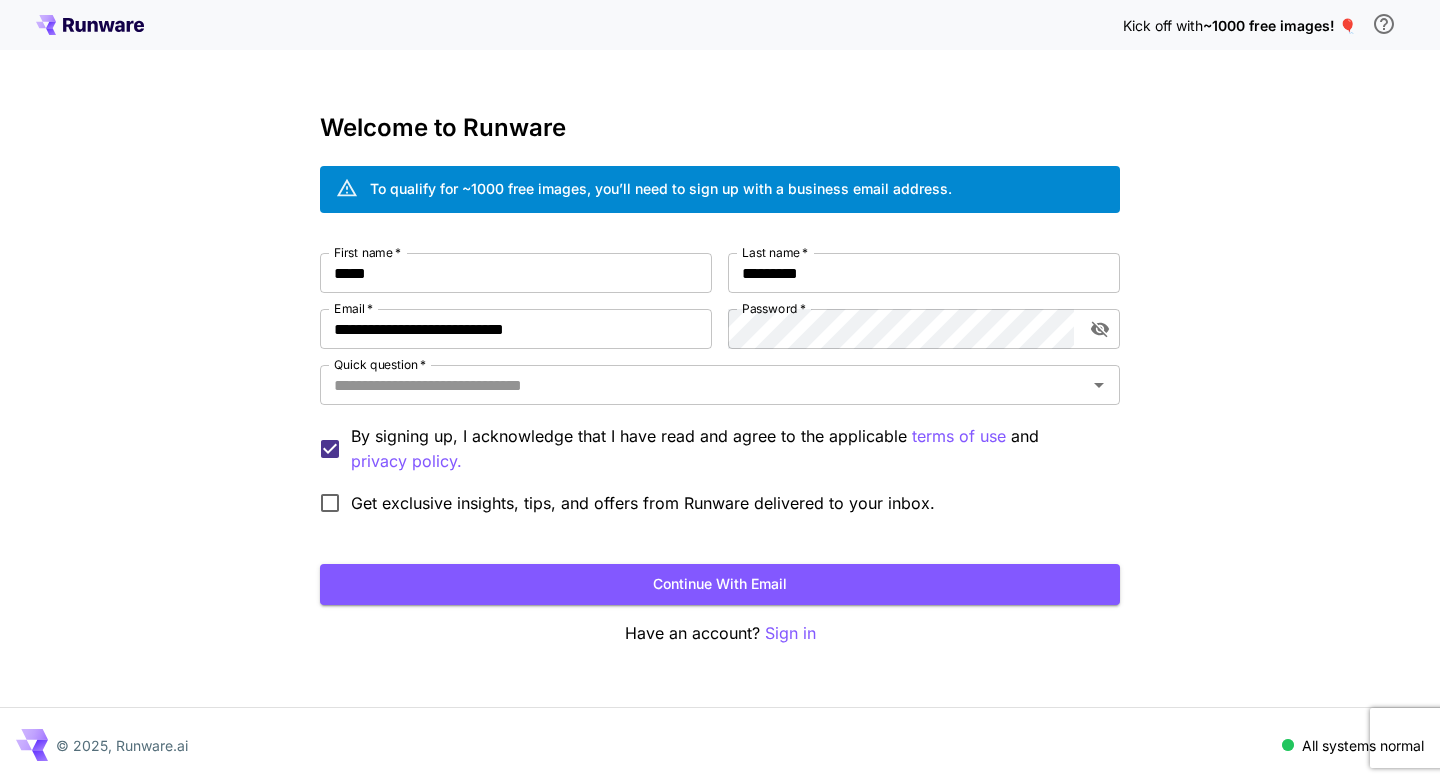drag, startPoint x: 1235, startPoint y: 167, endPoint x: 1114, endPoint y: 187, distance: 122.641754 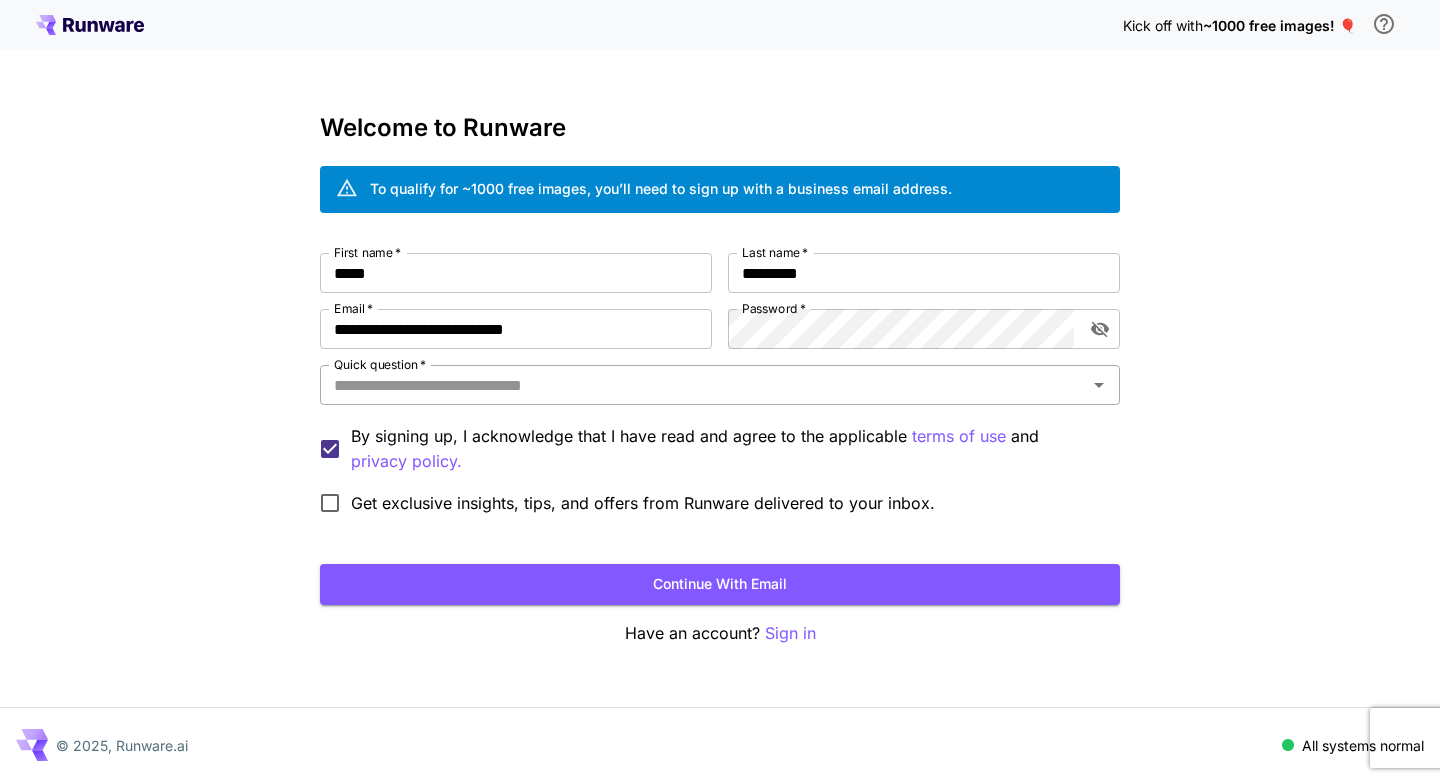 click on "Quick question   *" at bounding box center [703, 385] 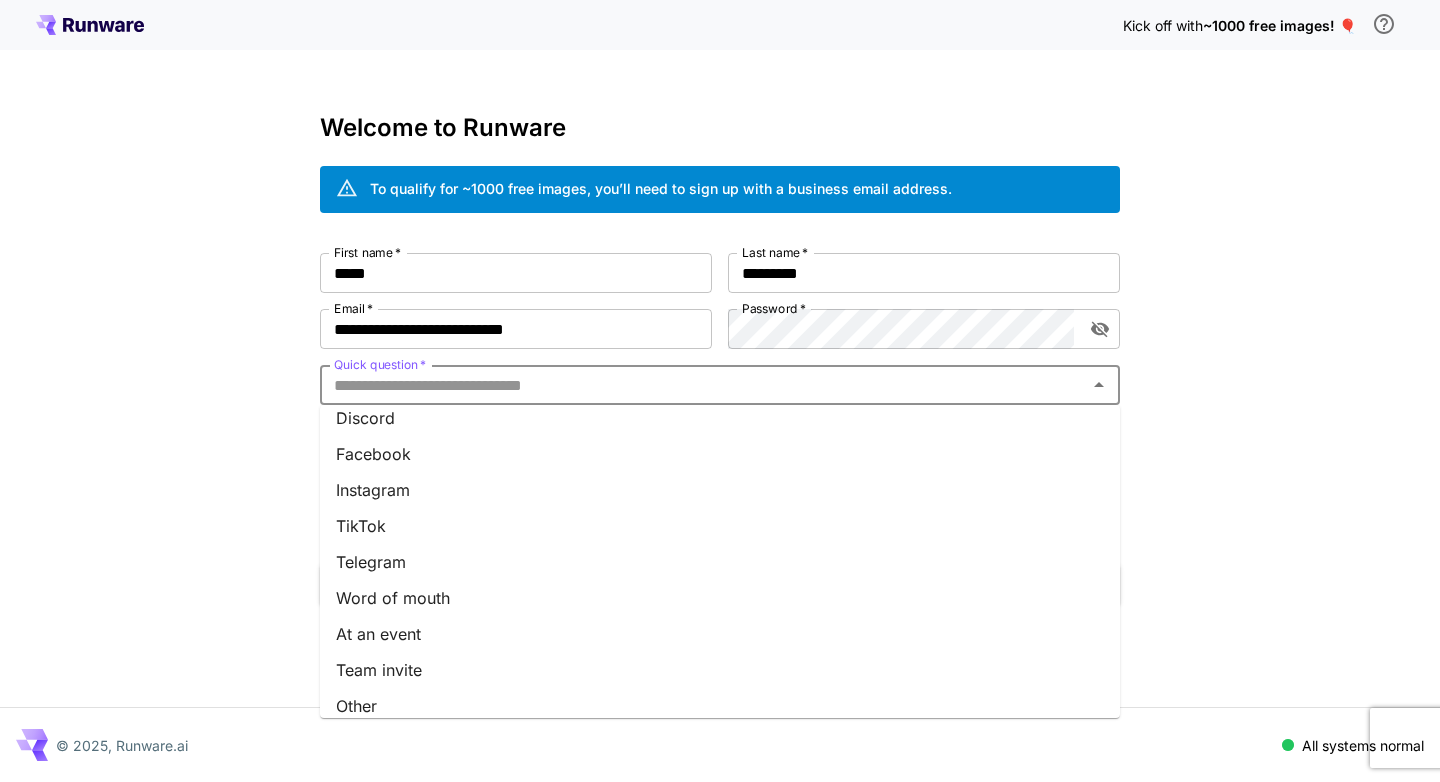 scroll, scrollTop: 243, scrollLeft: 0, axis: vertical 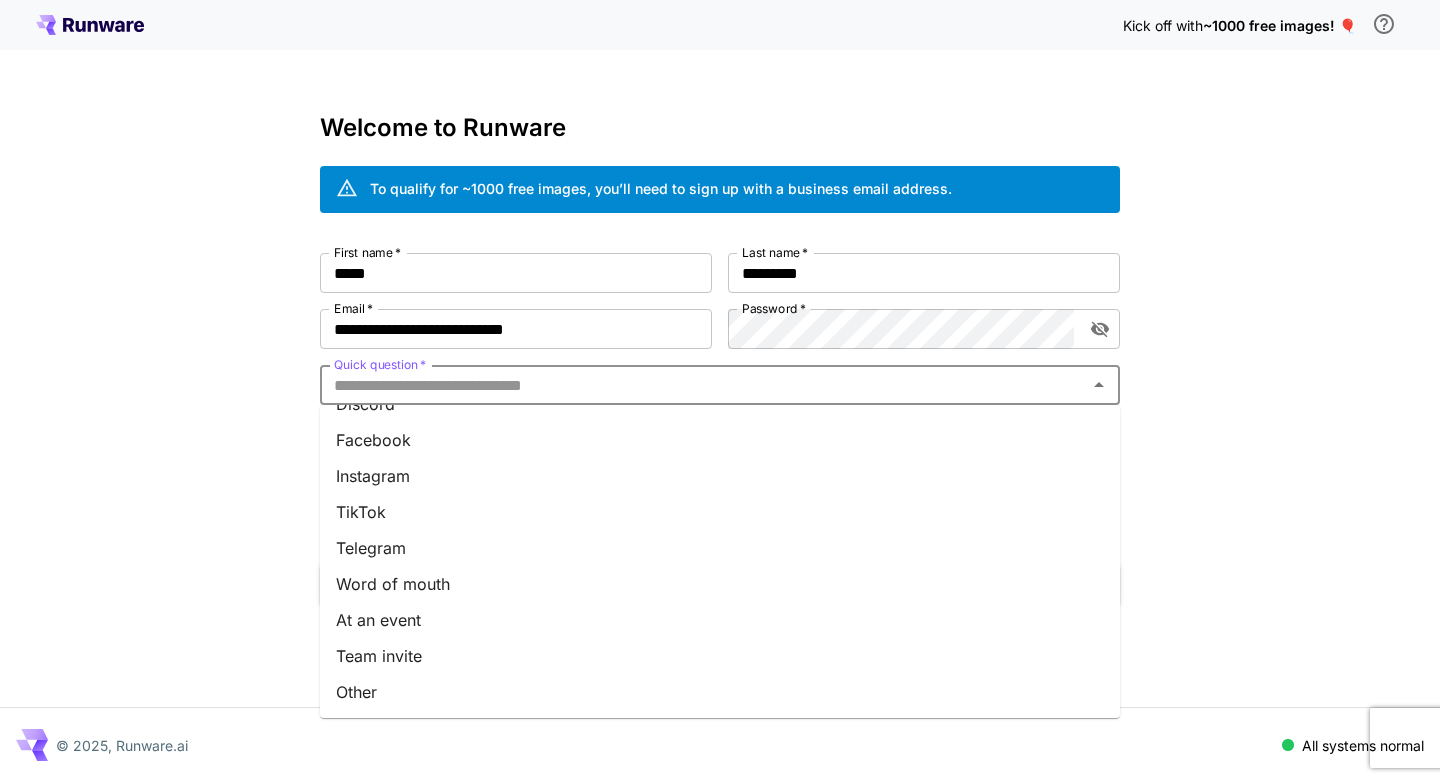 click on "Other" at bounding box center [720, 692] 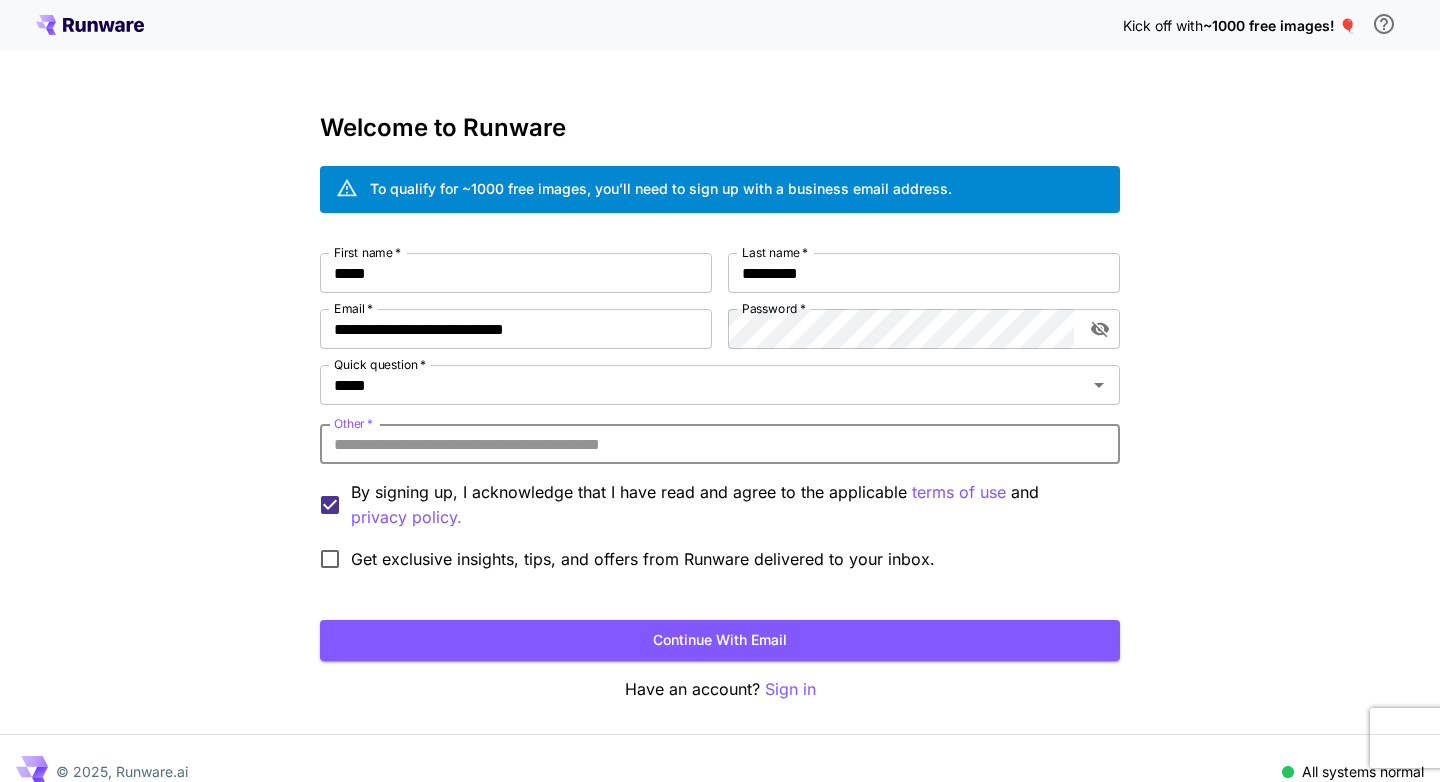 click on "Other   *" at bounding box center (720, 444) 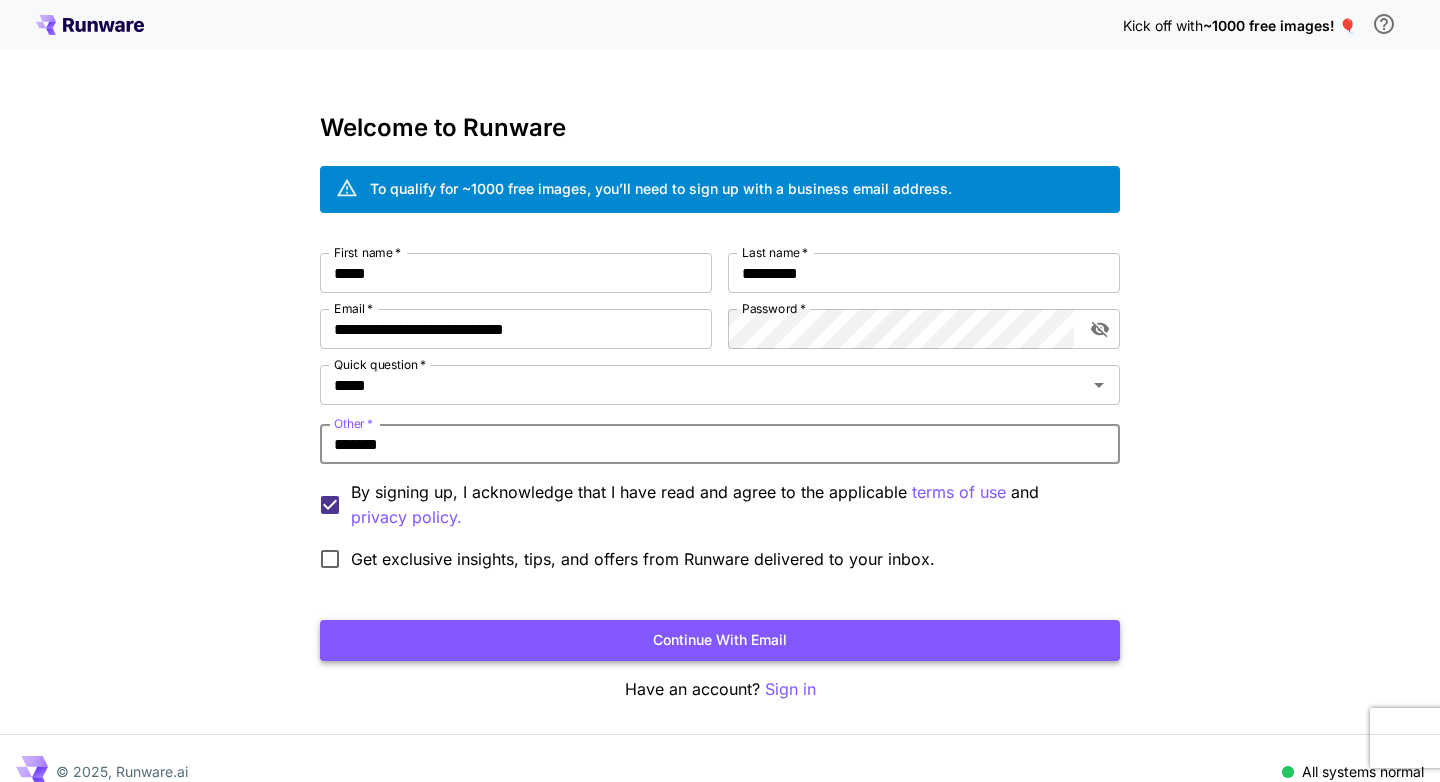 type on "*******" 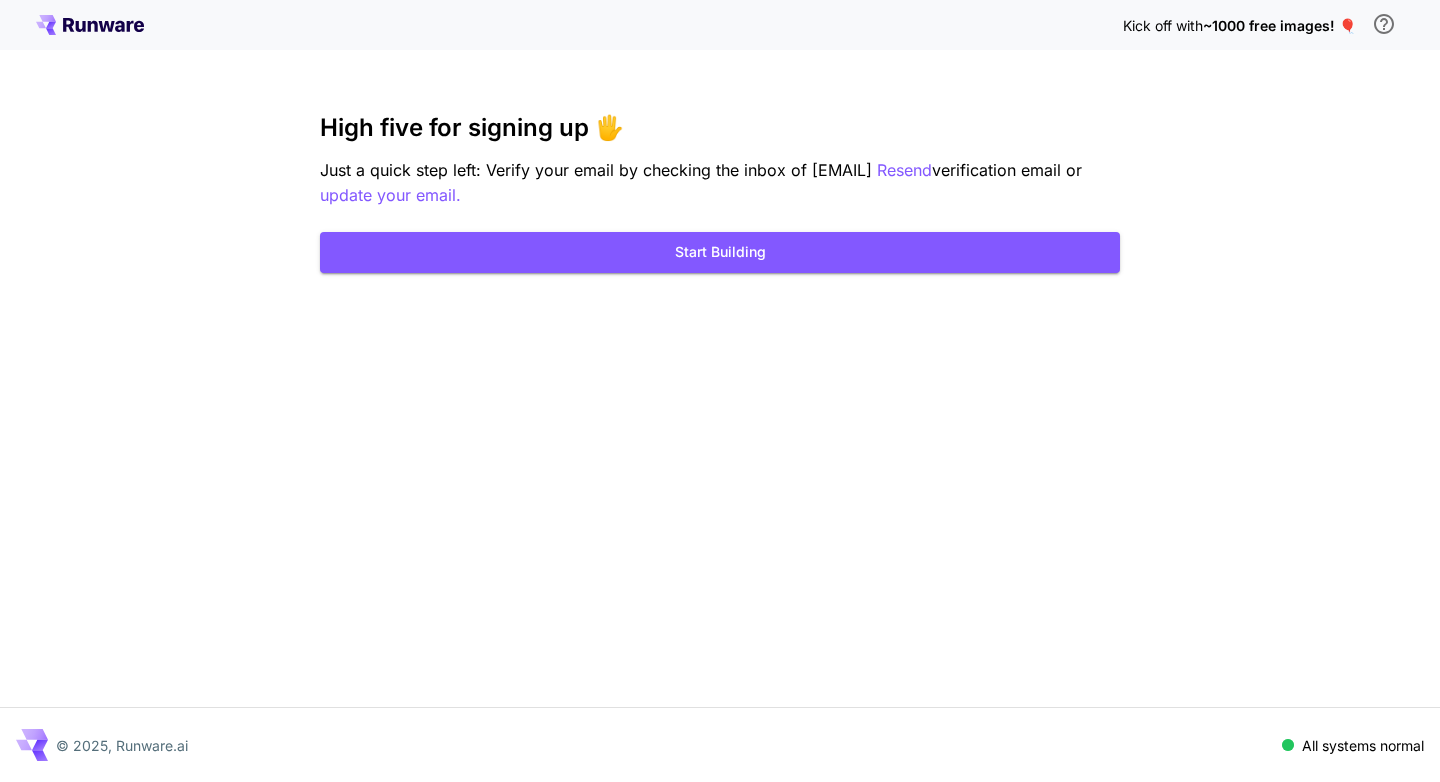 click on "Kick off with  ~1000 free images! 🎈 High five for signing up 🖐️ Just a quick step left: Verify your email by checking the inbox of   [EMAIL]   Resend  verification email or  update your email. Start Building © 2025, Runware.ai All systems normal" at bounding box center (720, 391) 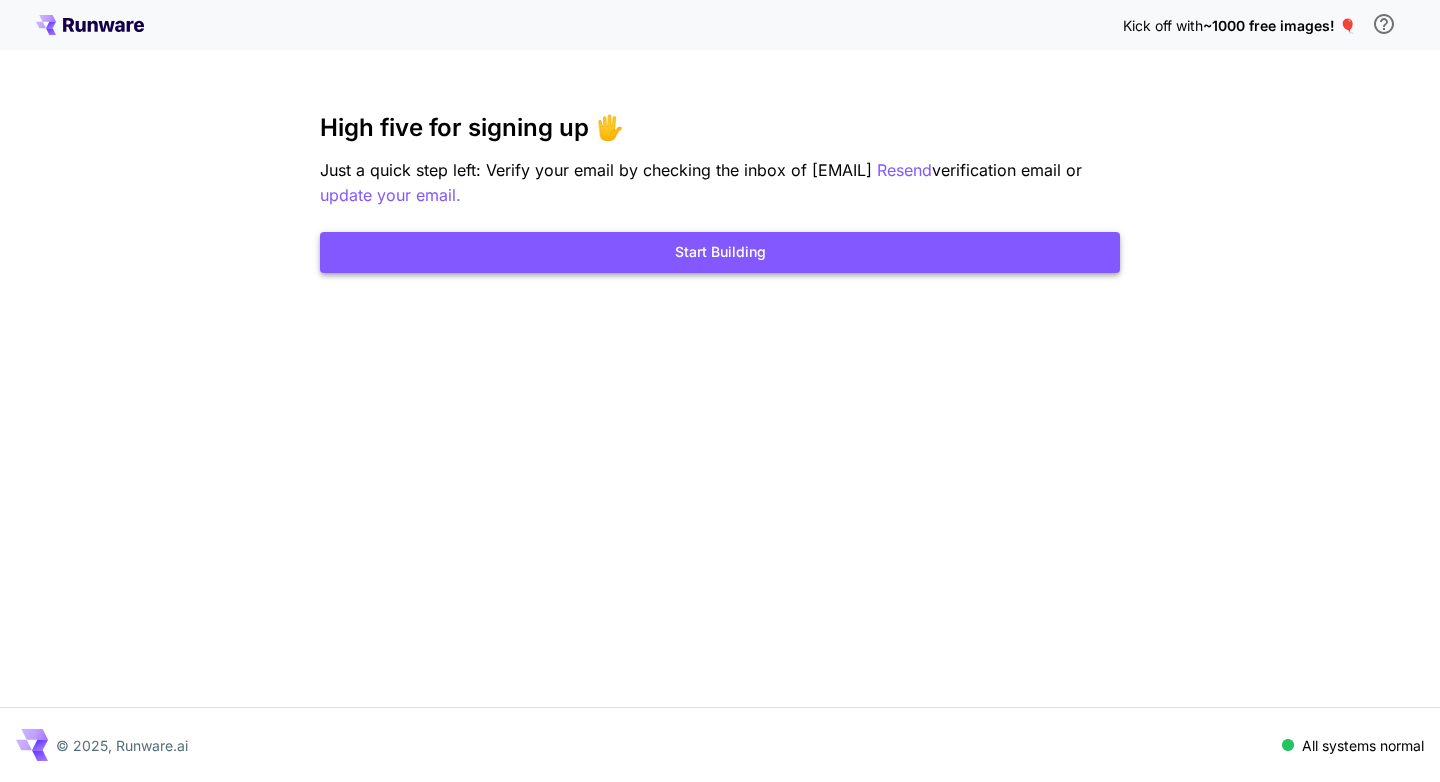 click on "Start Building" at bounding box center [720, 252] 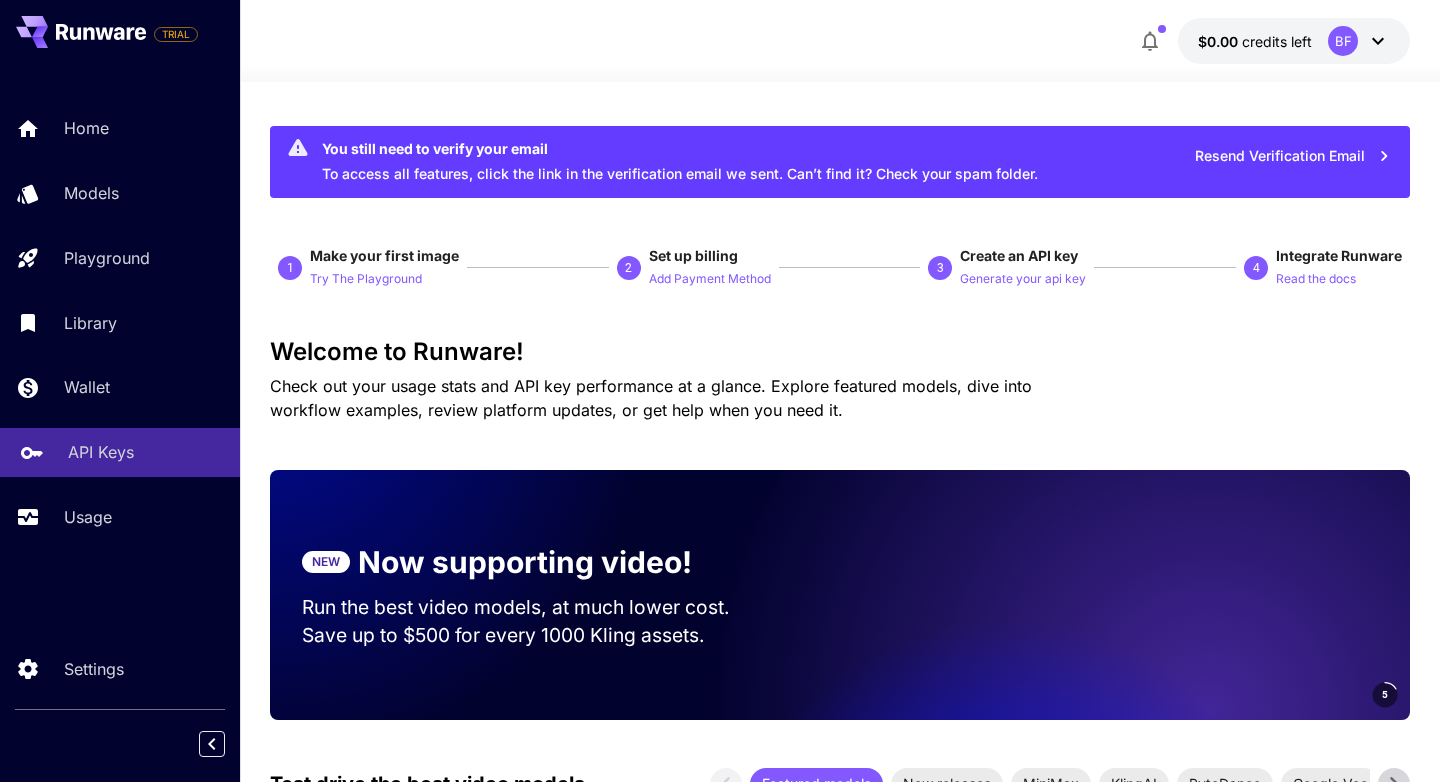click on "API Keys" at bounding box center (101, 452) 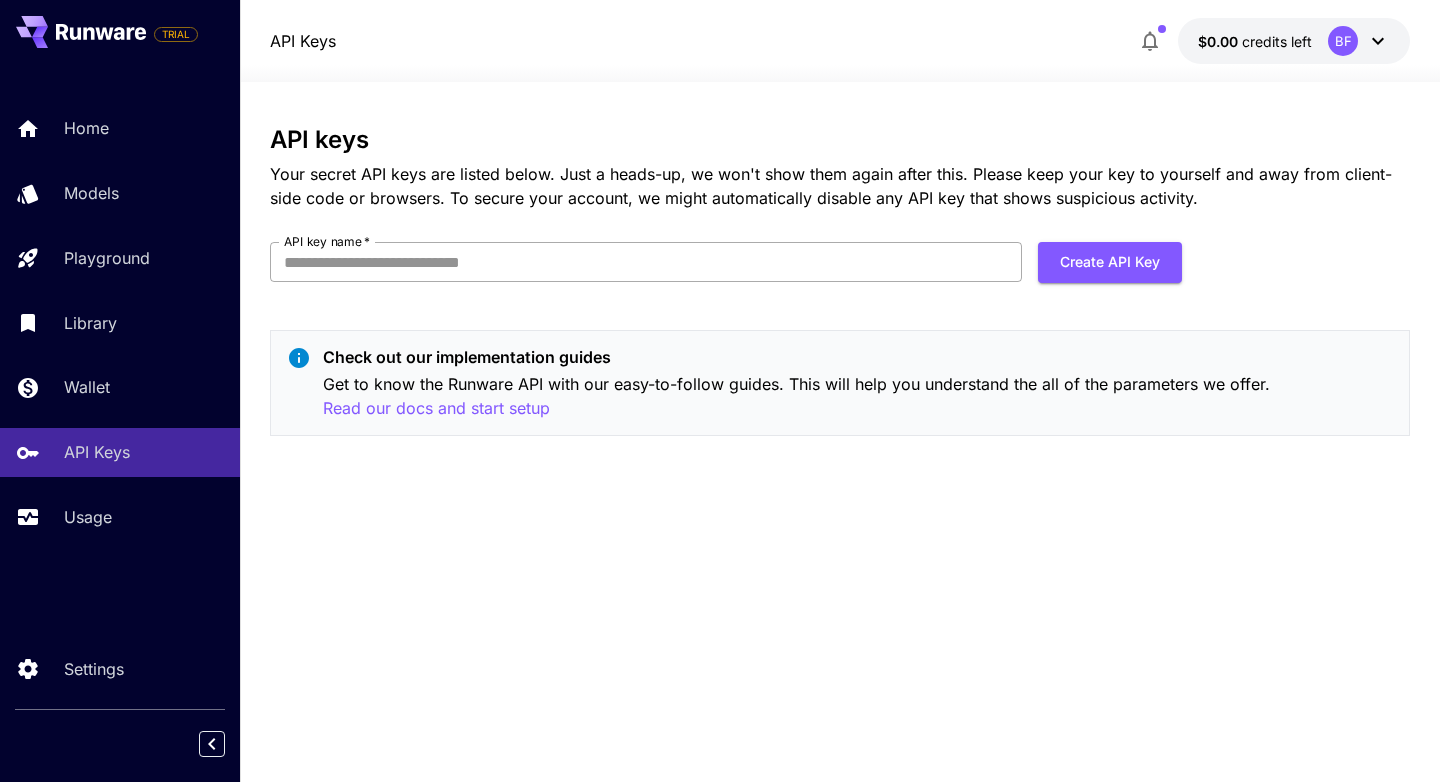 click on "API key name   *" at bounding box center [646, 262] 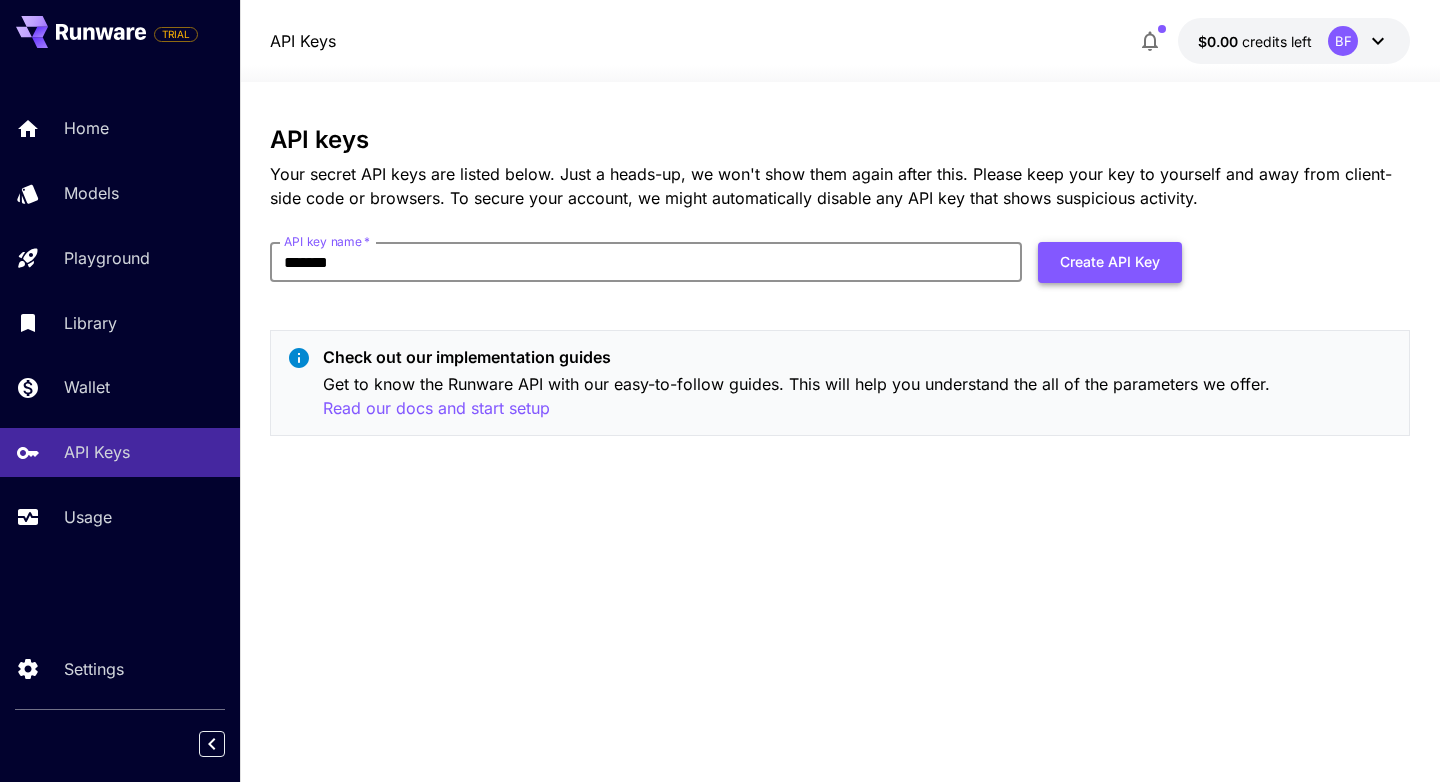 type on "*******" 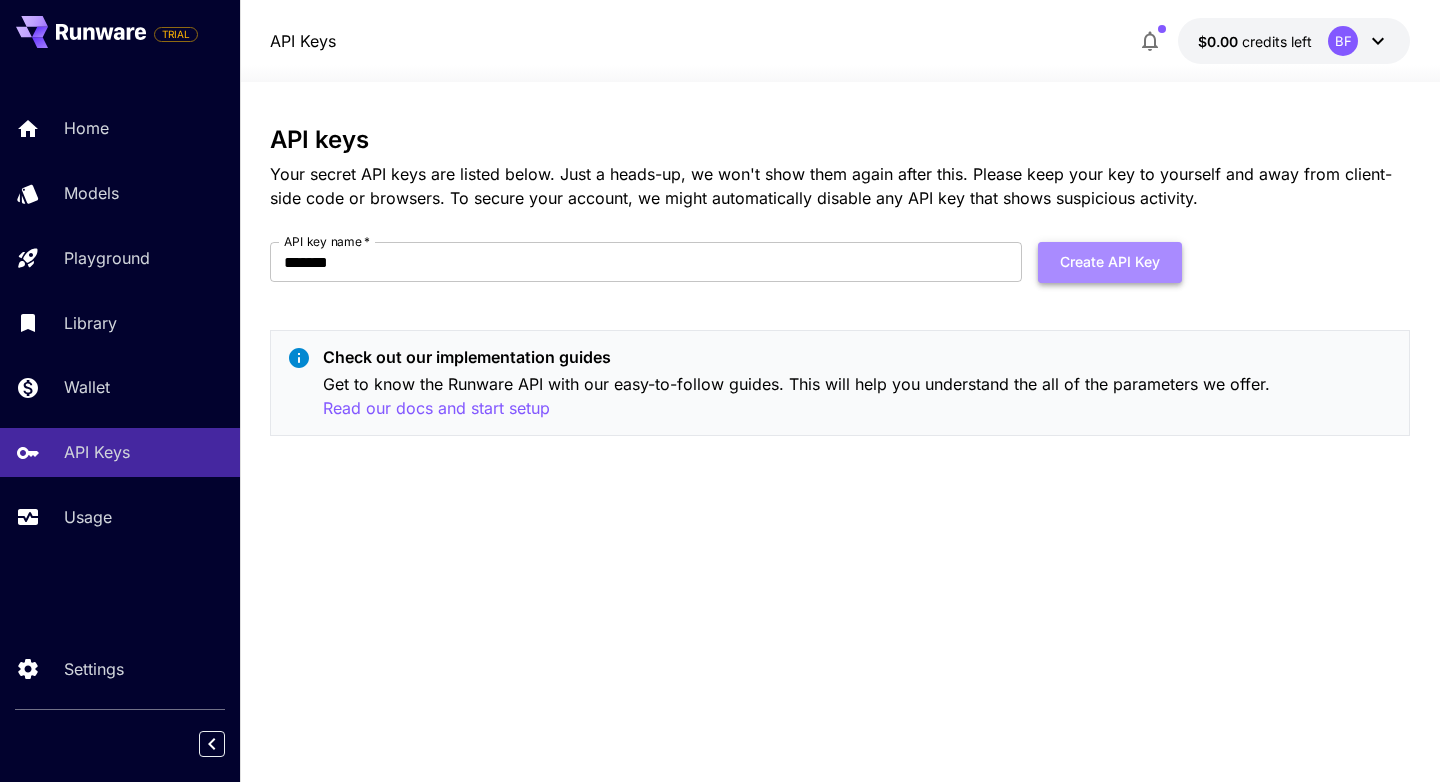 click on "Create API Key" at bounding box center (1110, 262) 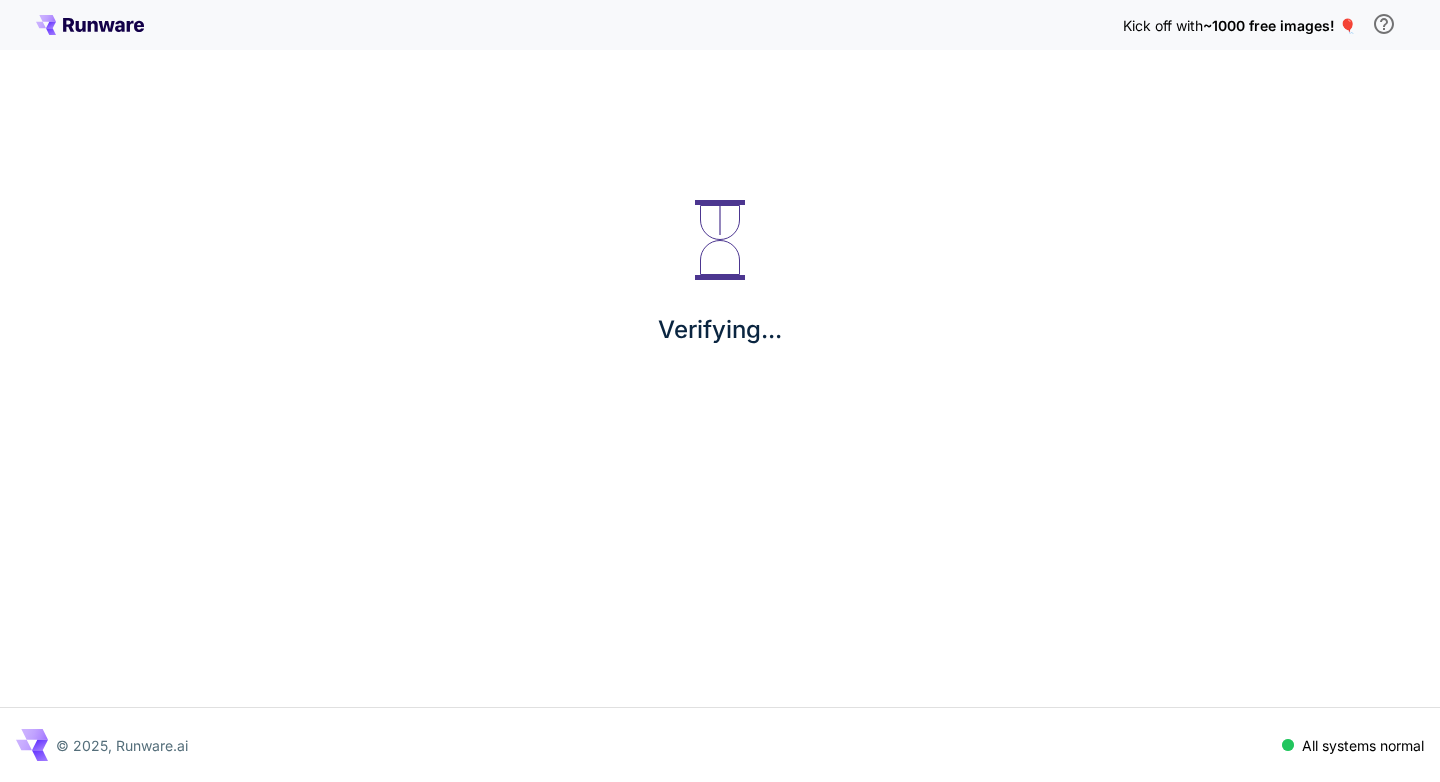 scroll, scrollTop: 0, scrollLeft: 0, axis: both 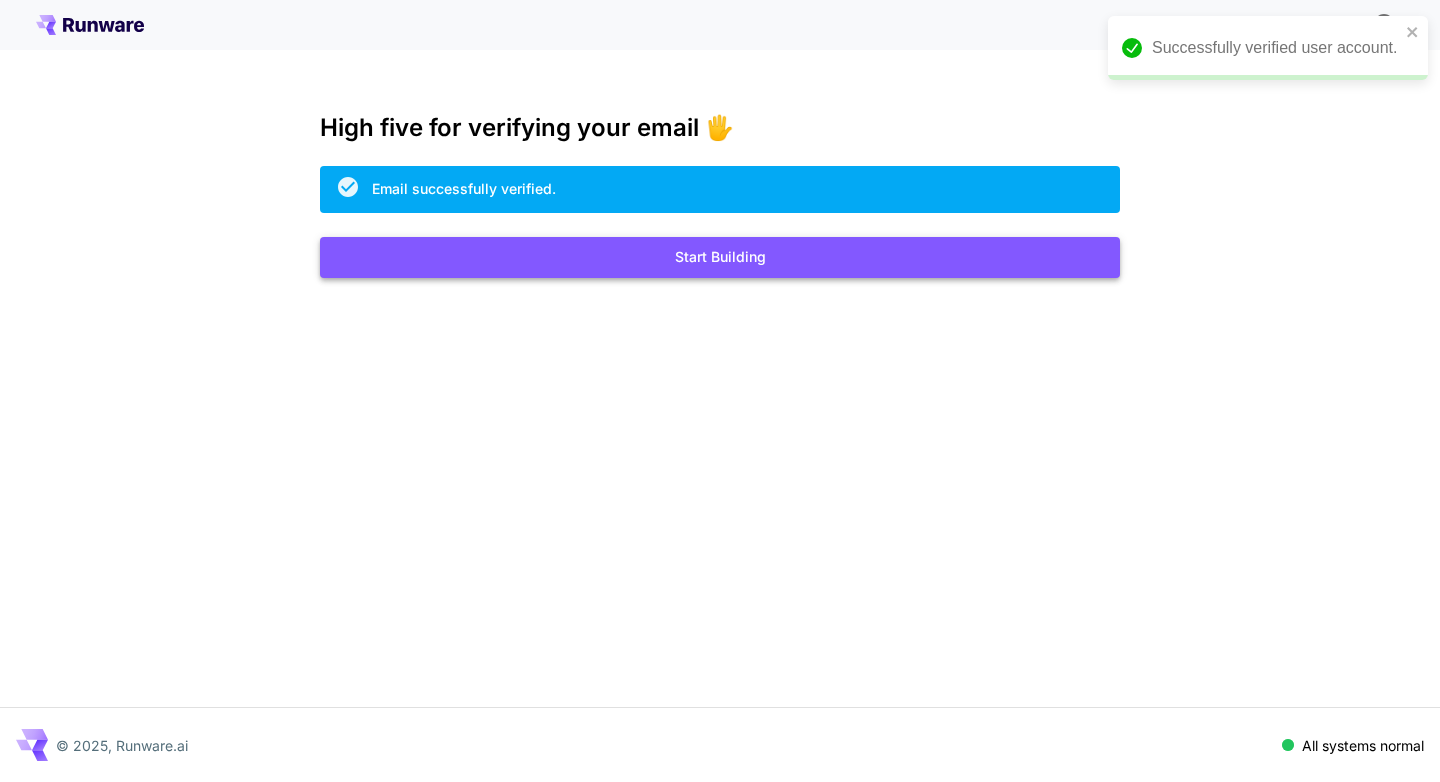 click on "Start Building" at bounding box center [720, 257] 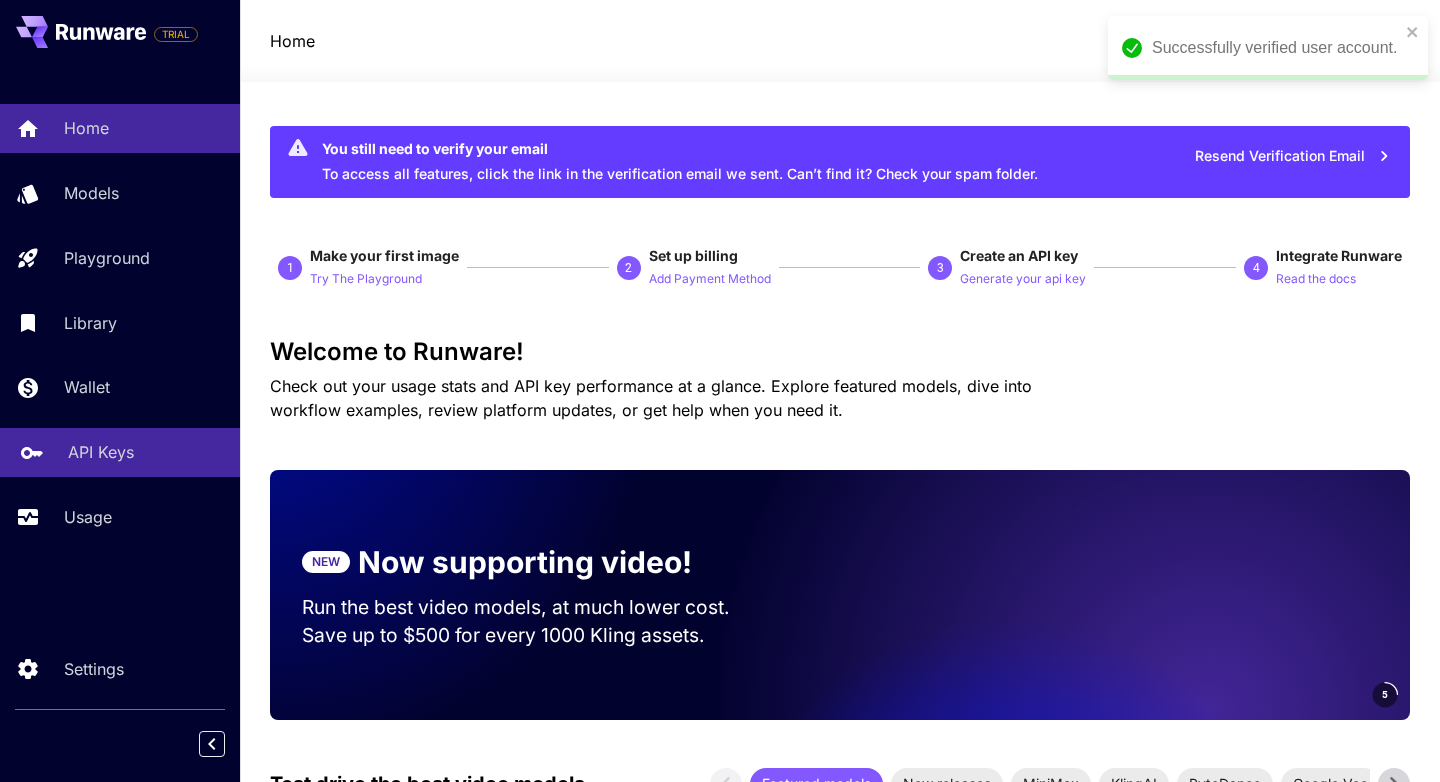 click on "API Keys" at bounding box center (146, 452) 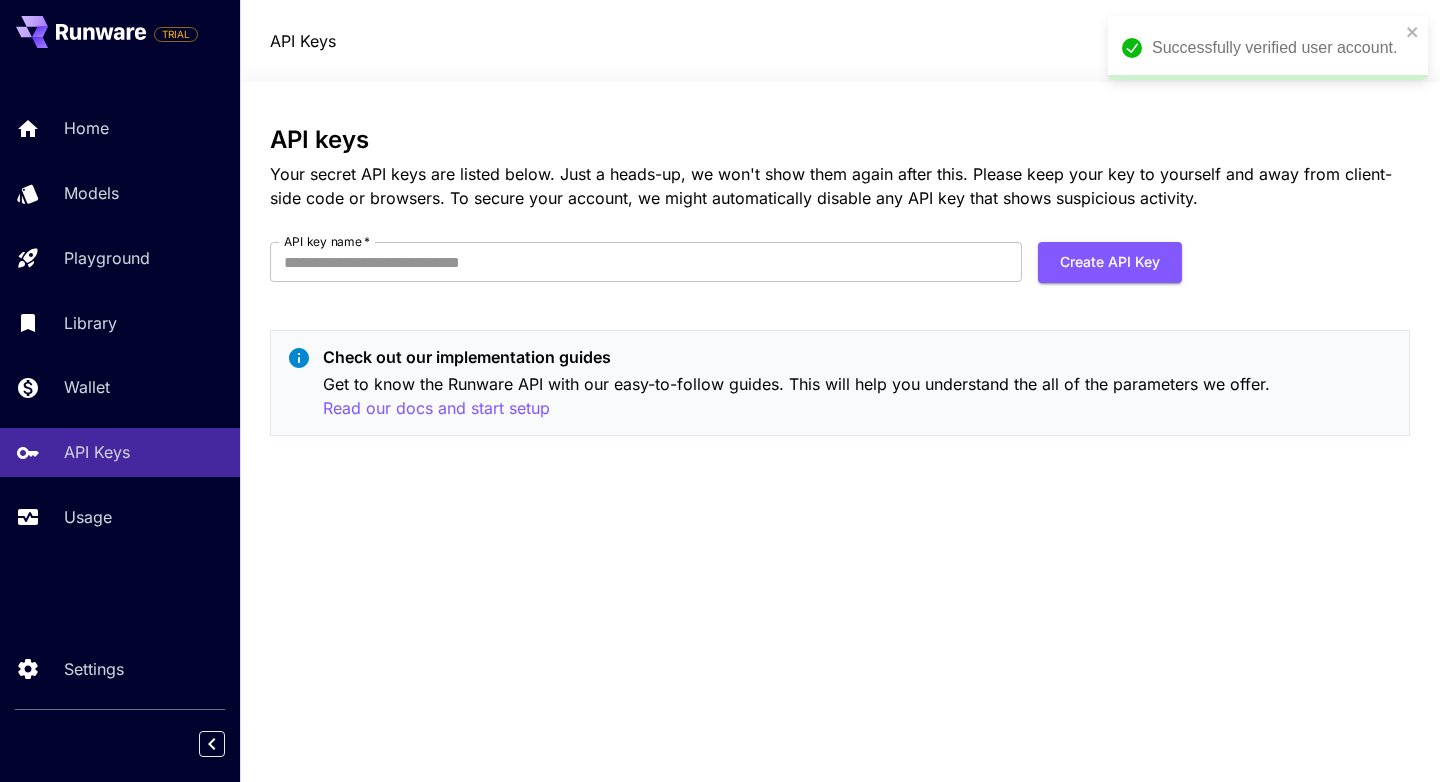 click on "API keys Your secret API keys are listed below. Just a heads-up, we won't show them again after this. Please keep your key to yourself and away from client-side code or browsers. To secure your account, we might automatically disable any API key that shows suspicious activity. API key name   * API key name   * Create API Key Check out our implementation guides Get to know the Runware API with our easy-to-follow guides. This will help you understand the all of the parameters we offer.   Read our docs and start setup" at bounding box center [840, 289] 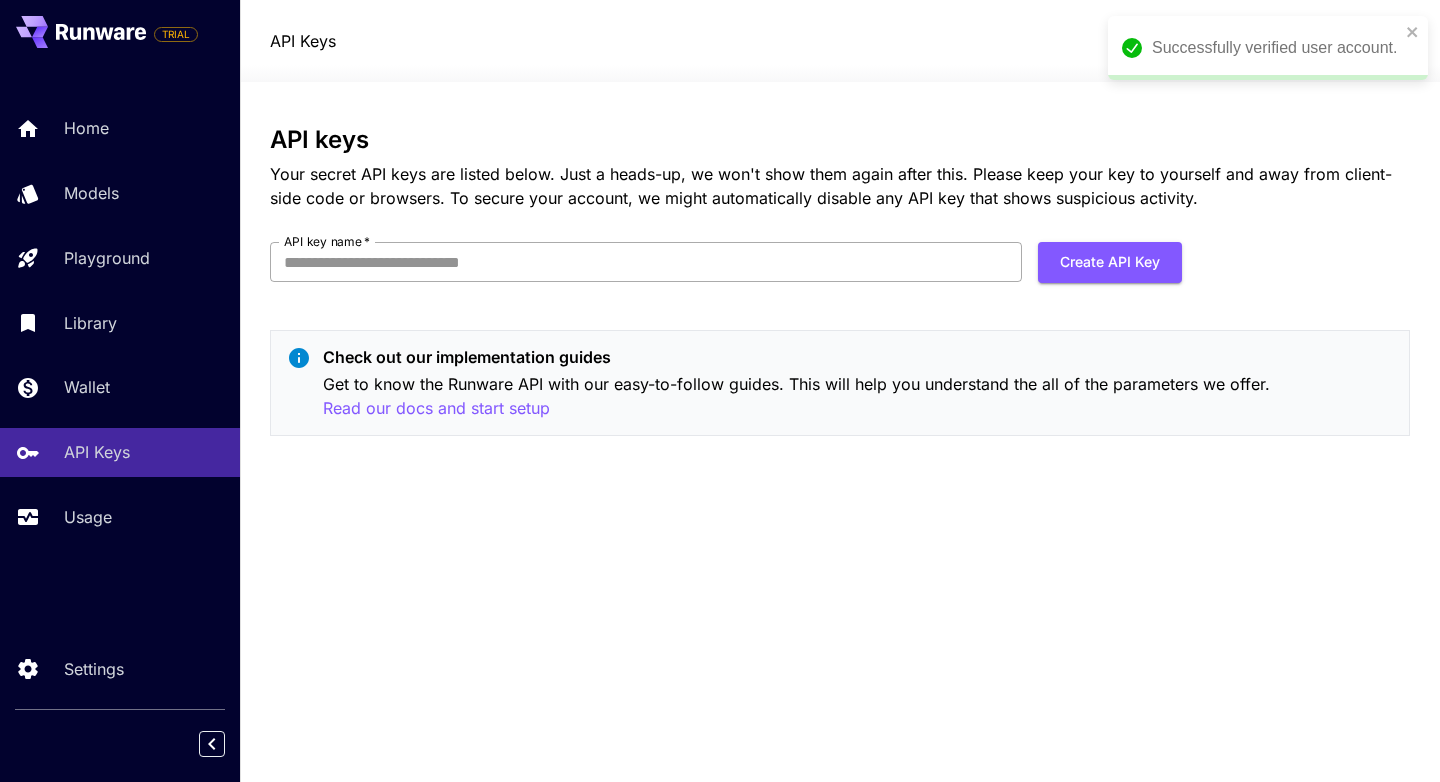 click on "API key name   *" at bounding box center [646, 262] 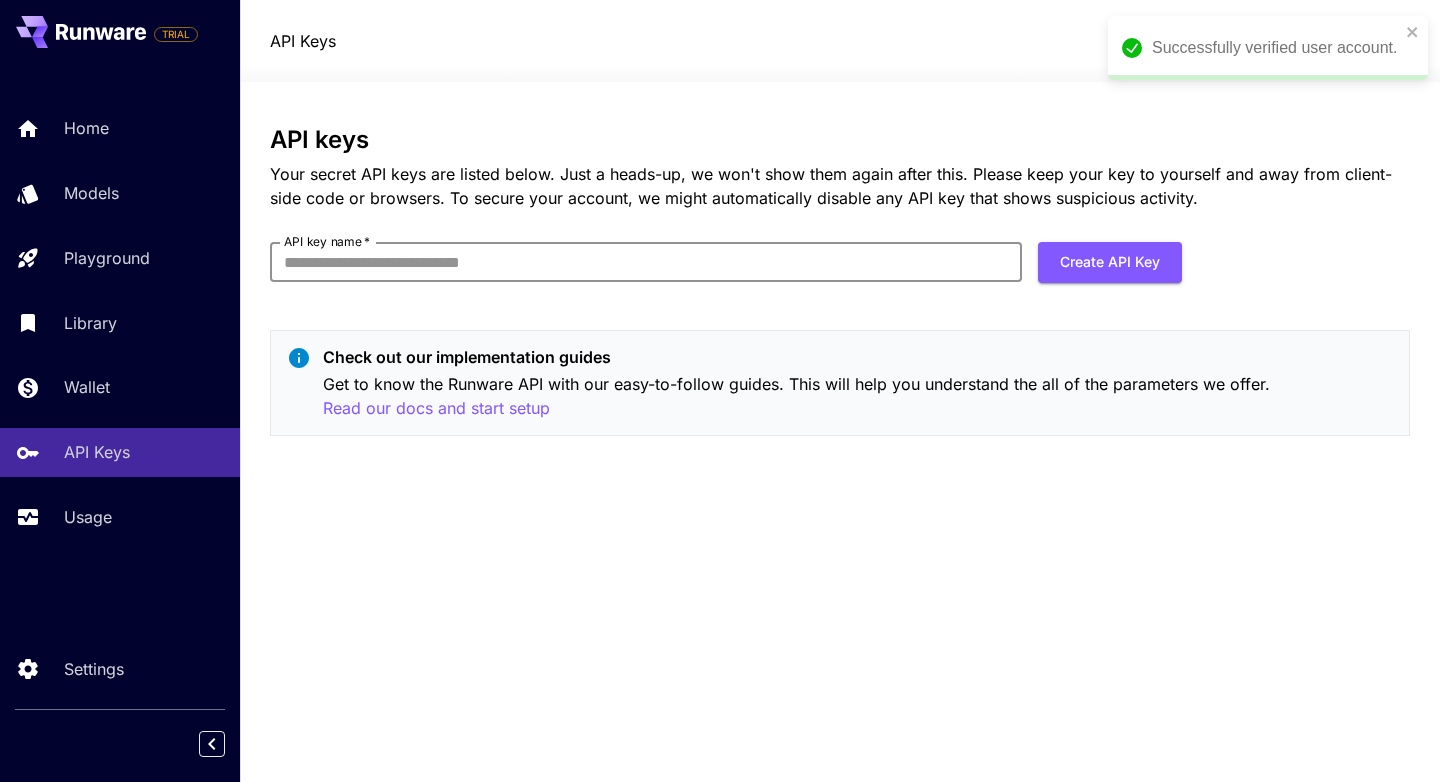 type on "*" 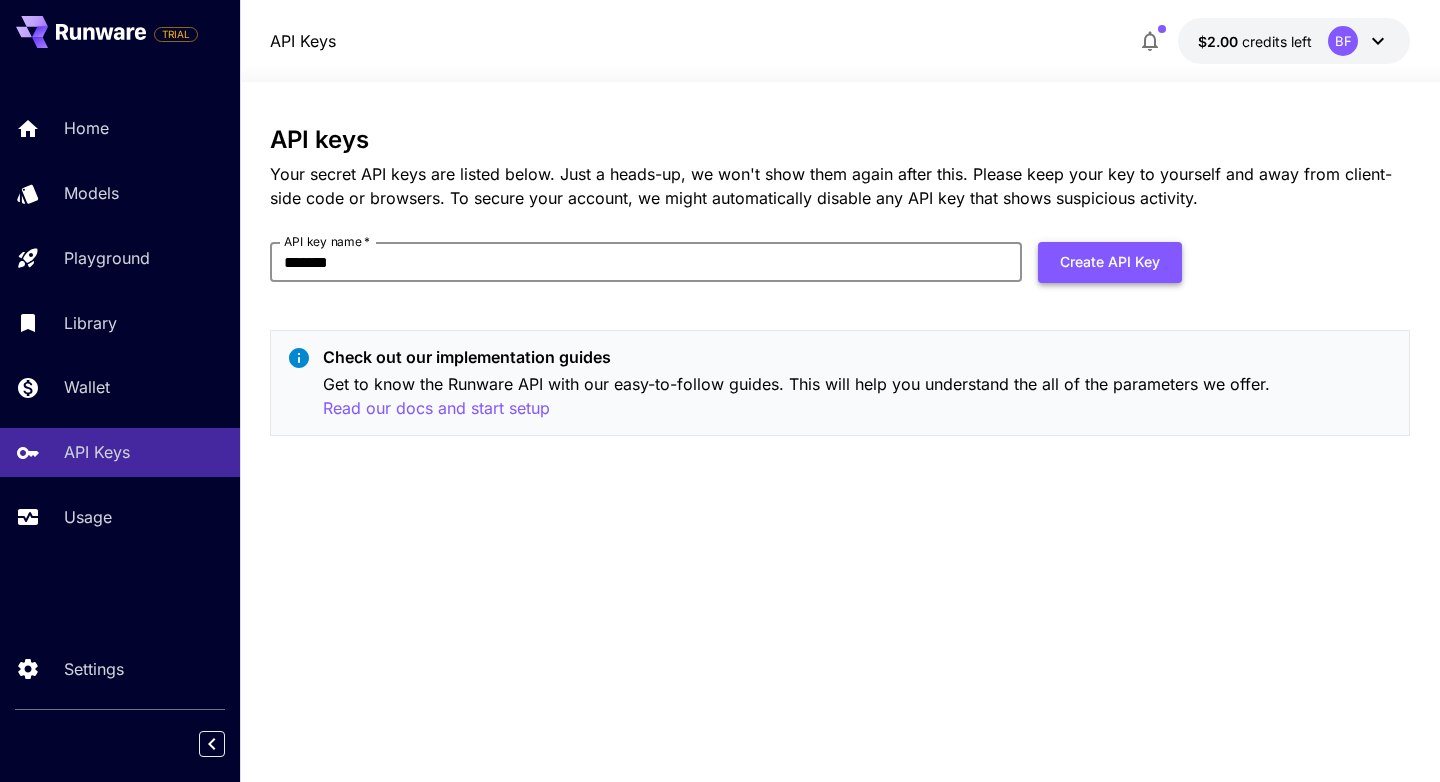 type on "*******" 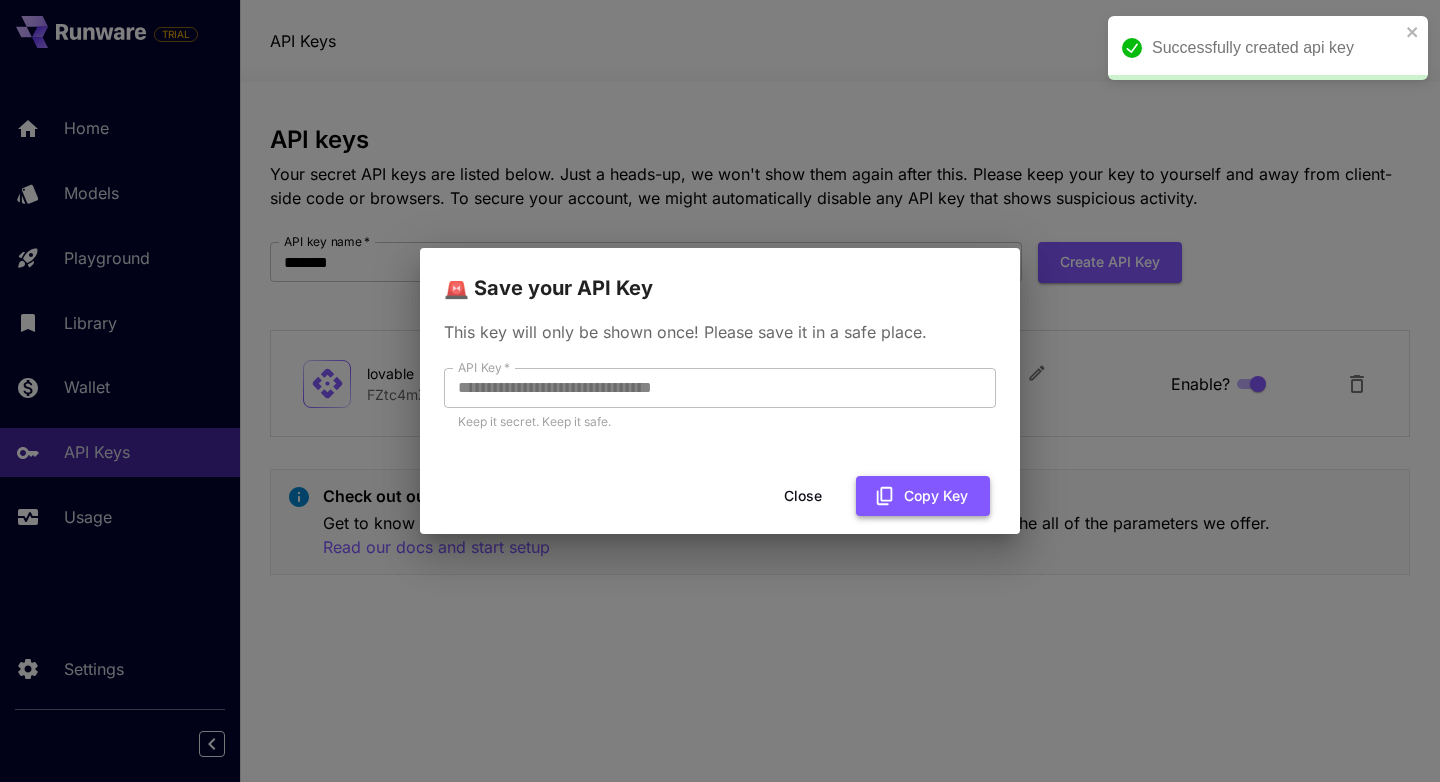 click on "Copy Key" at bounding box center (923, 496) 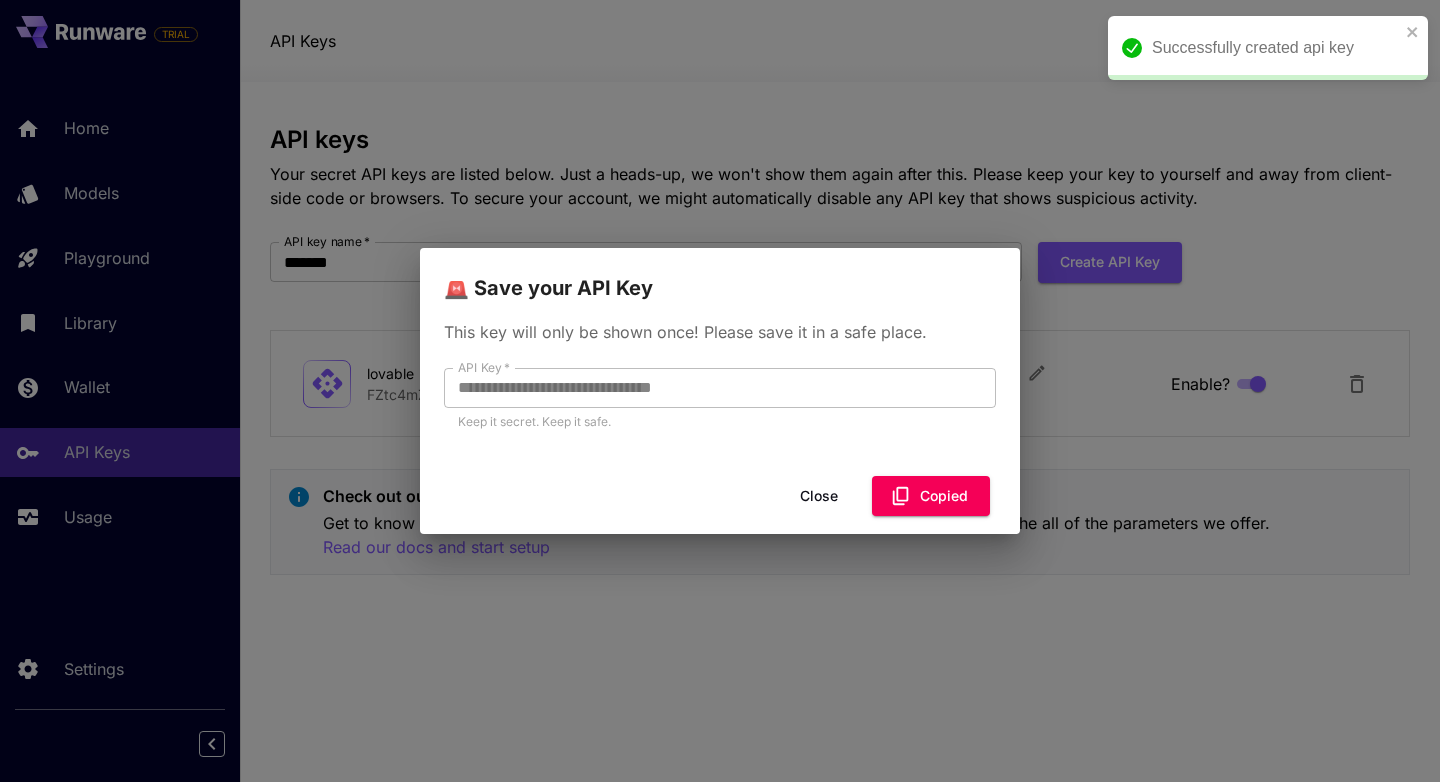 click on "**********" at bounding box center (720, 391) 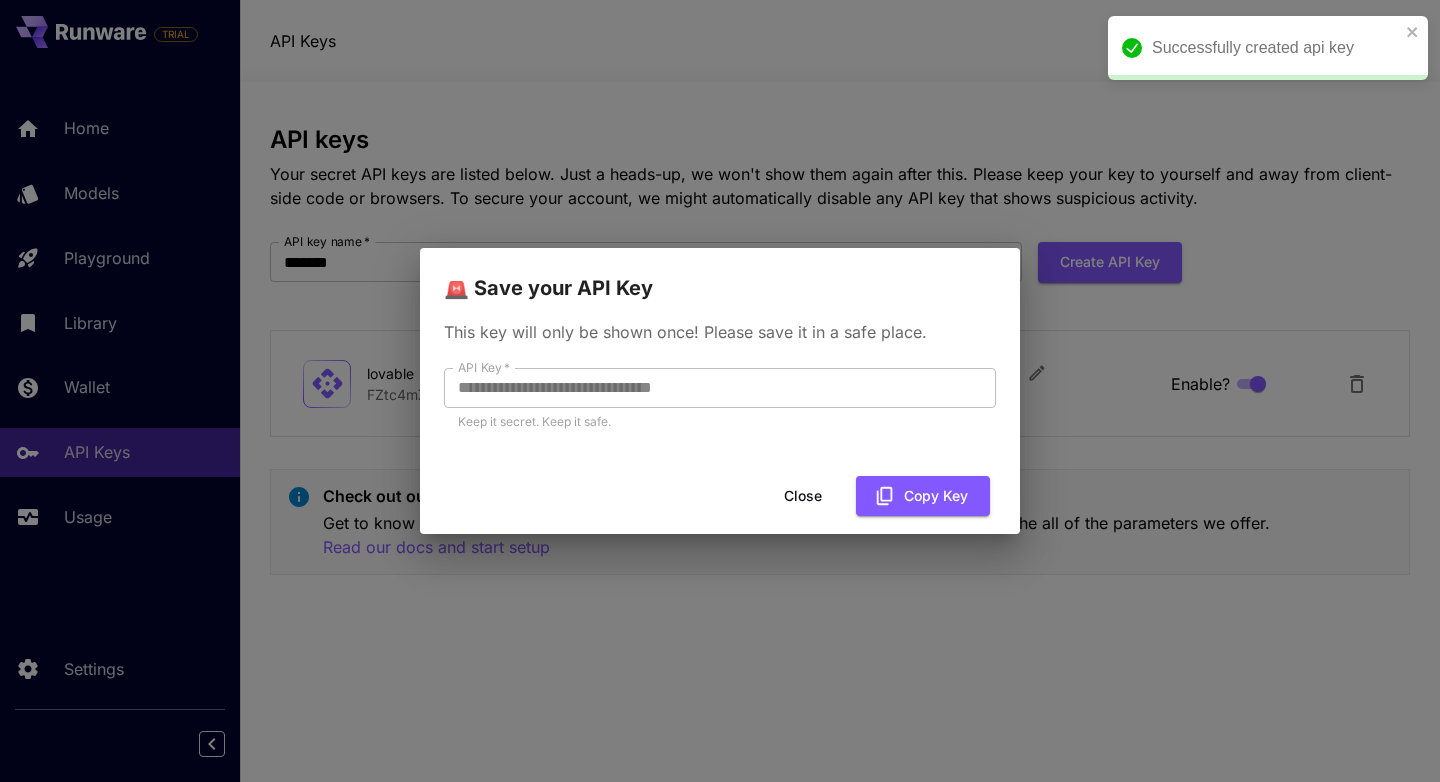 click on "Close" at bounding box center (803, 496) 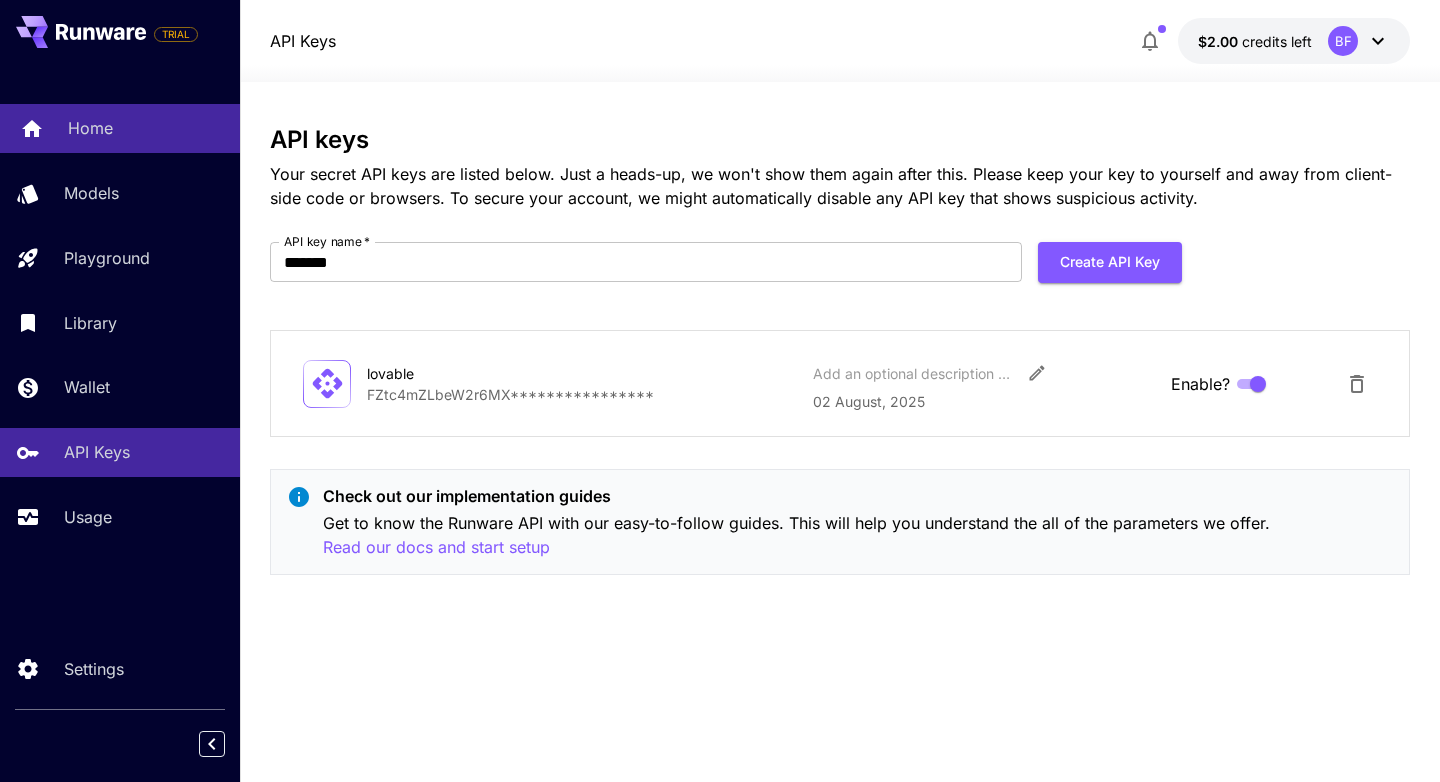 click on "Home" at bounding box center (146, 128) 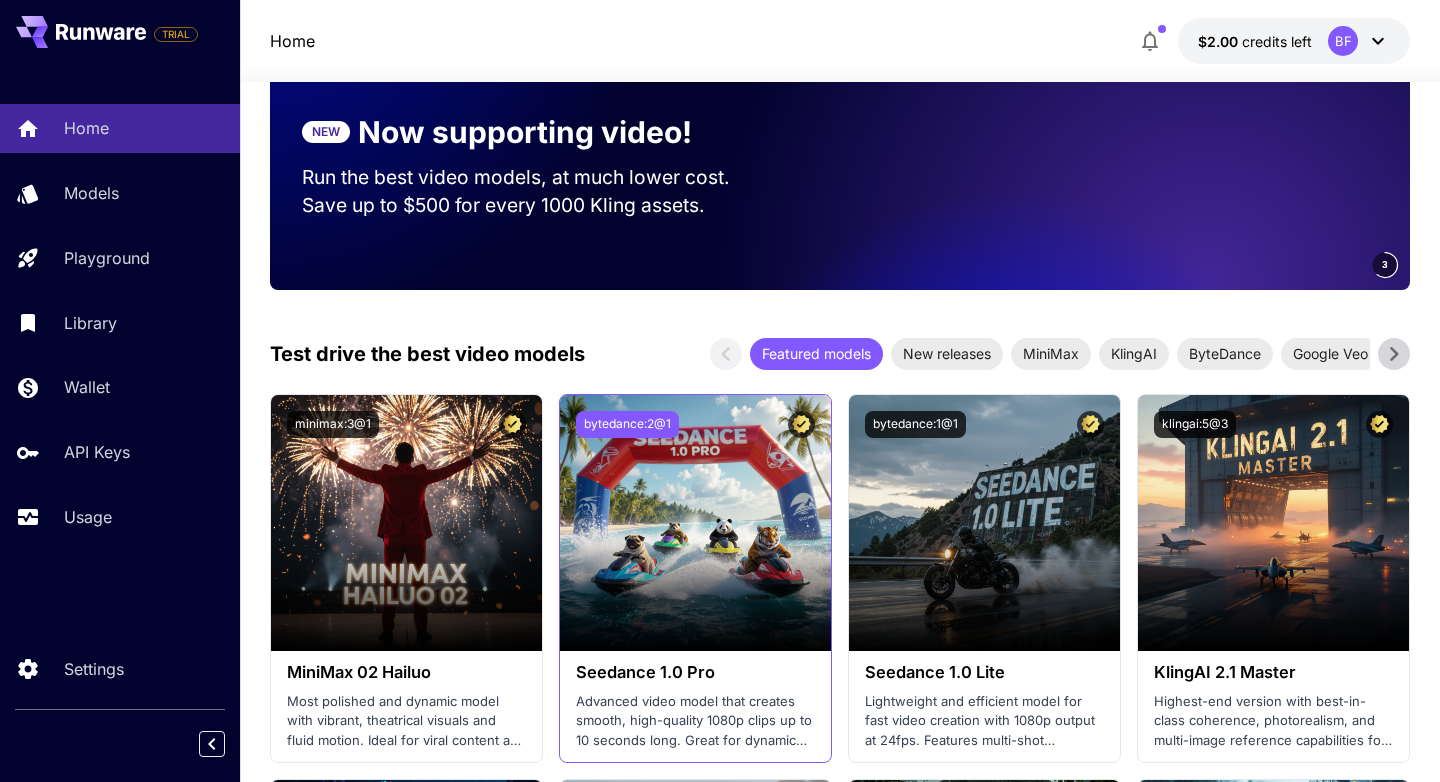 scroll, scrollTop: 0, scrollLeft: 0, axis: both 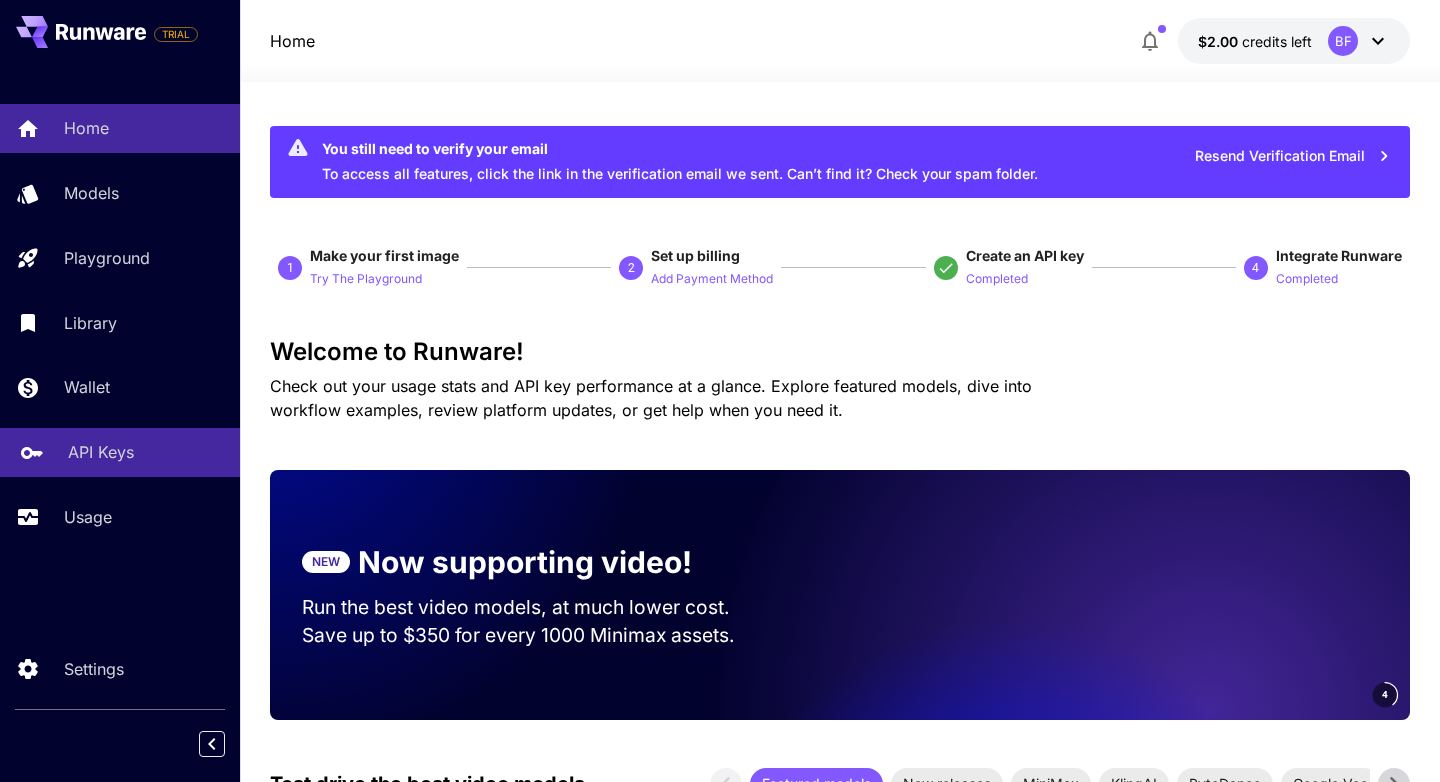 click on "API Keys" at bounding box center [120, 452] 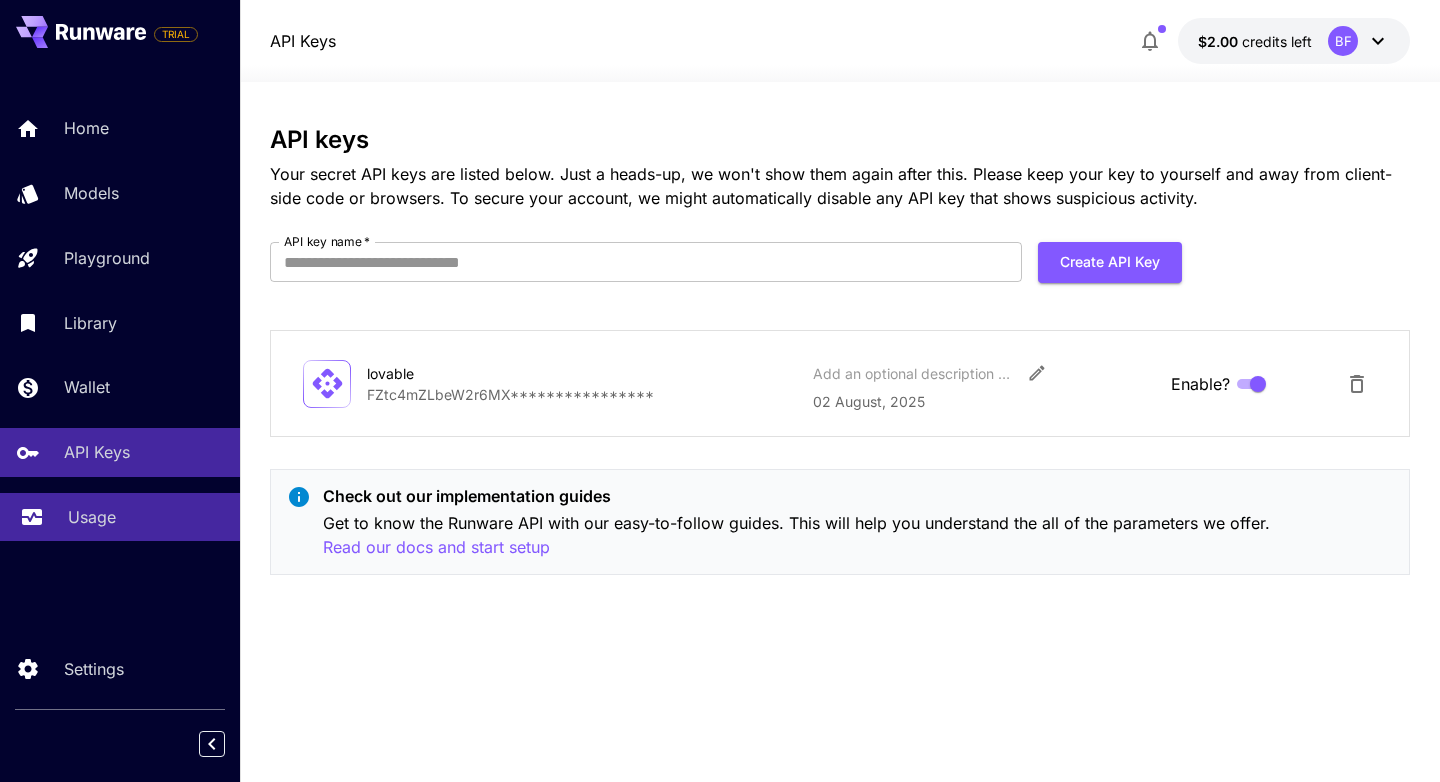 click on "Usage" at bounding box center (120, 517) 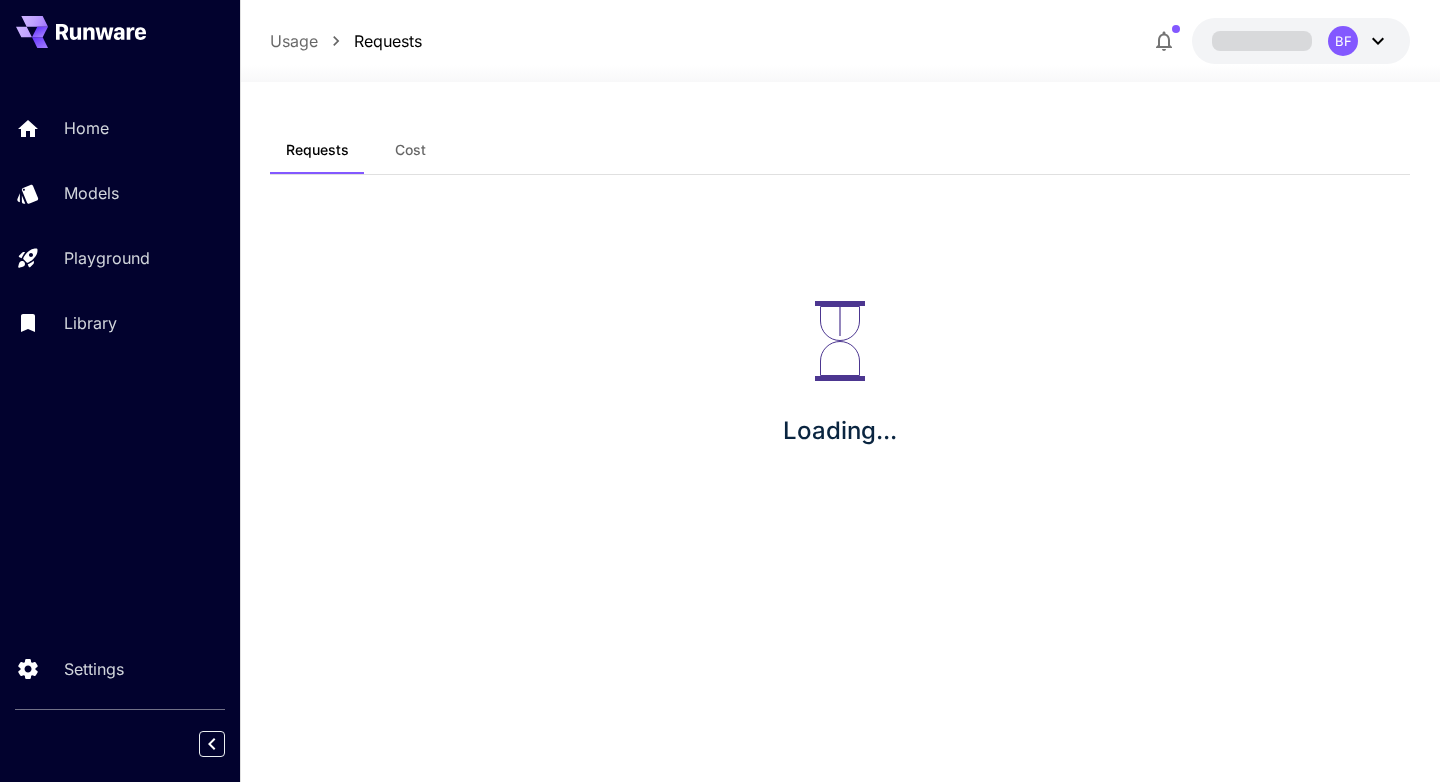 scroll, scrollTop: 0, scrollLeft: 0, axis: both 